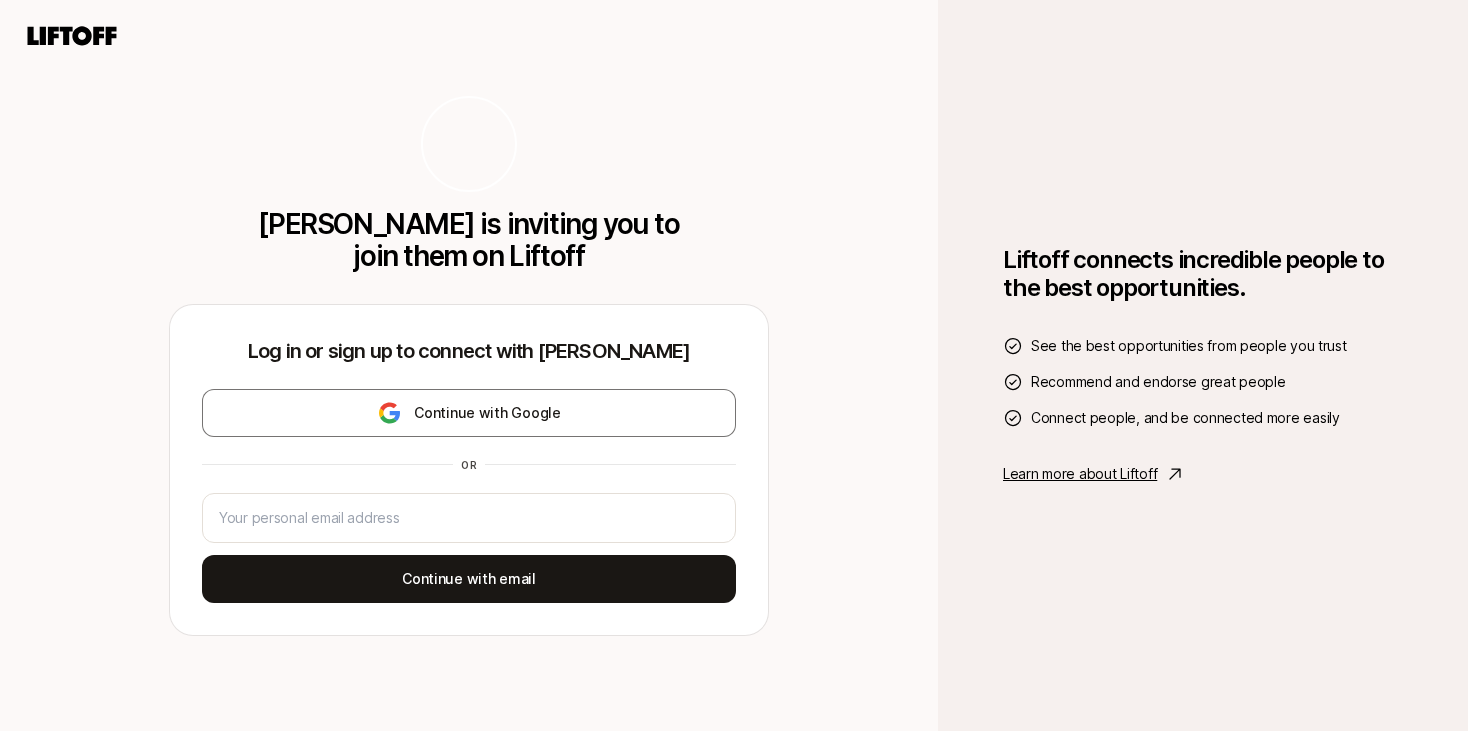 scroll, scrollTop: 0, scrollLeft: 0, axis: both 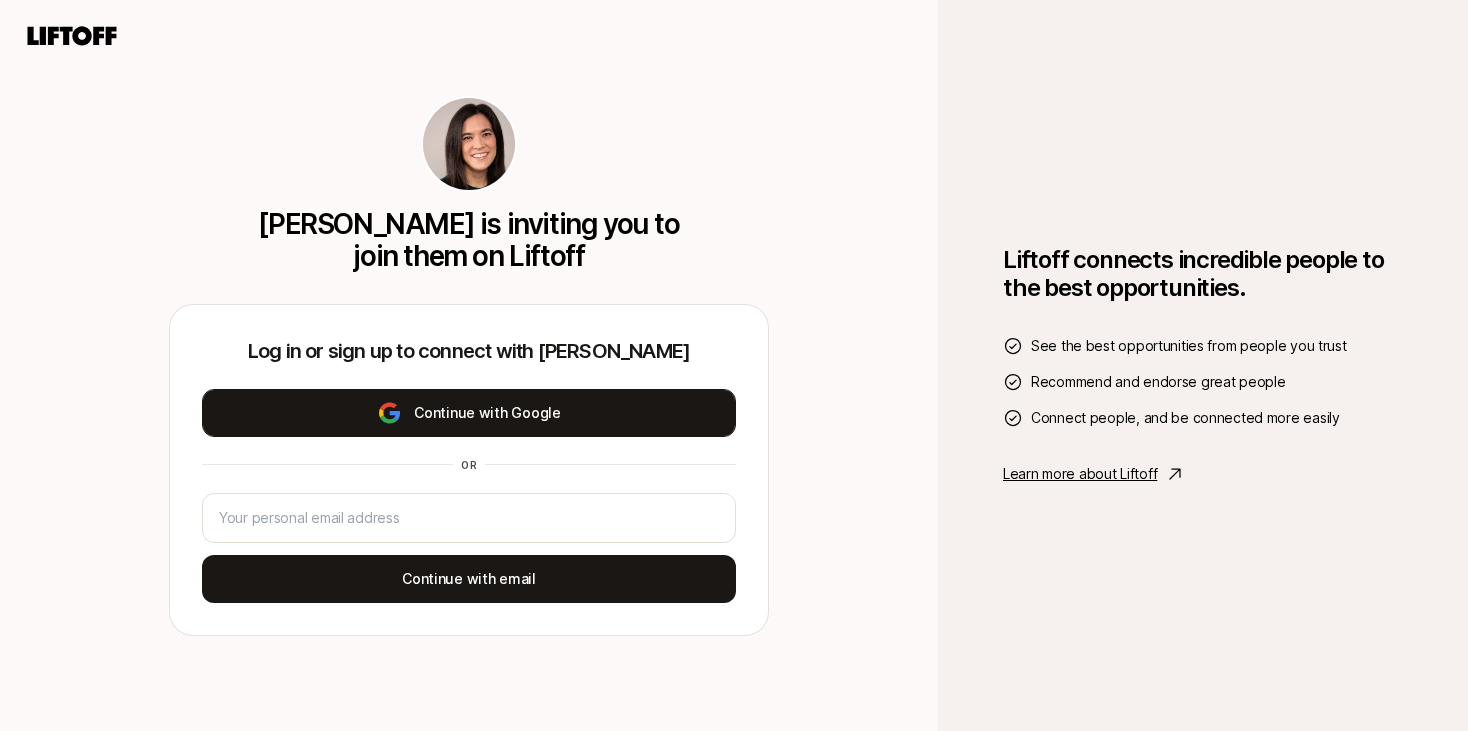 click on "Continue with Google" at bounding box center (469, 413) 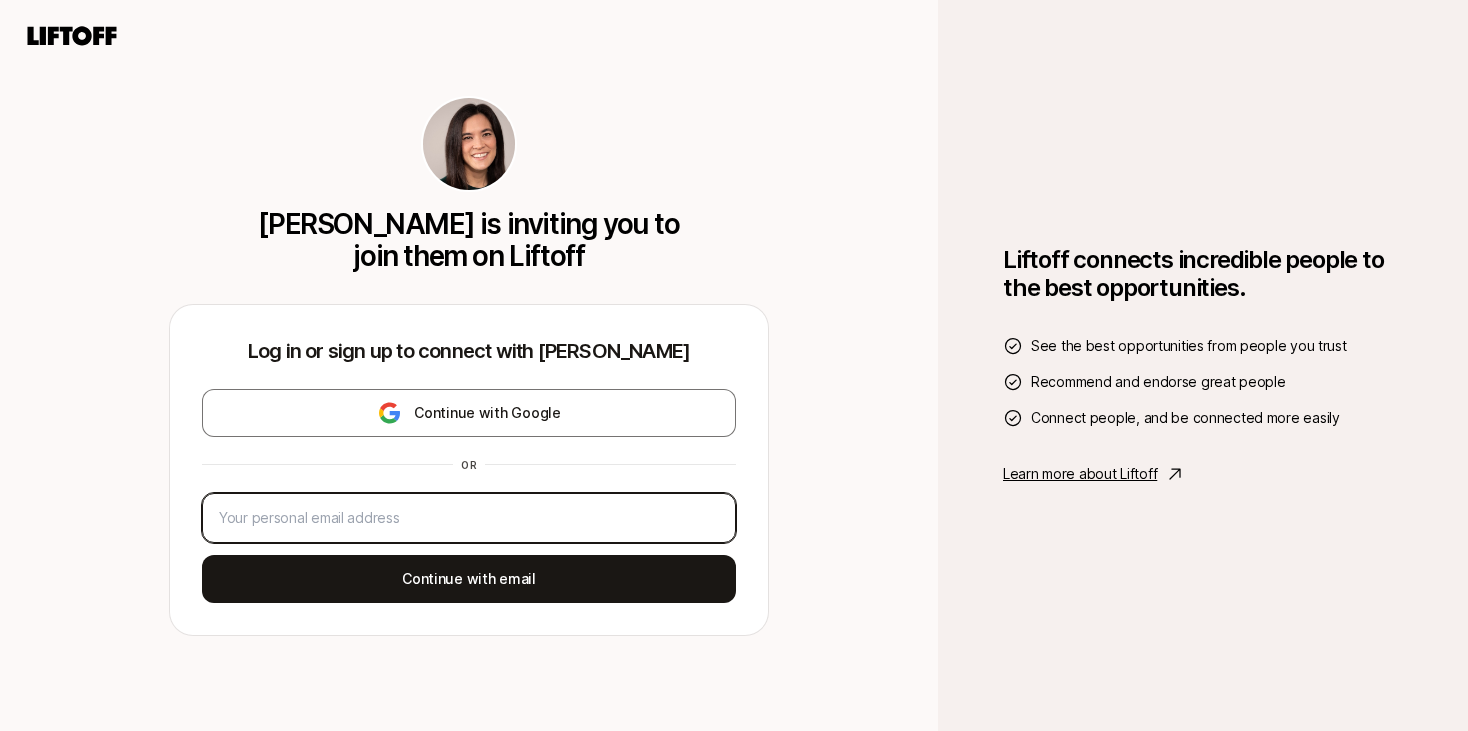 click at bounding box center [469, 518] 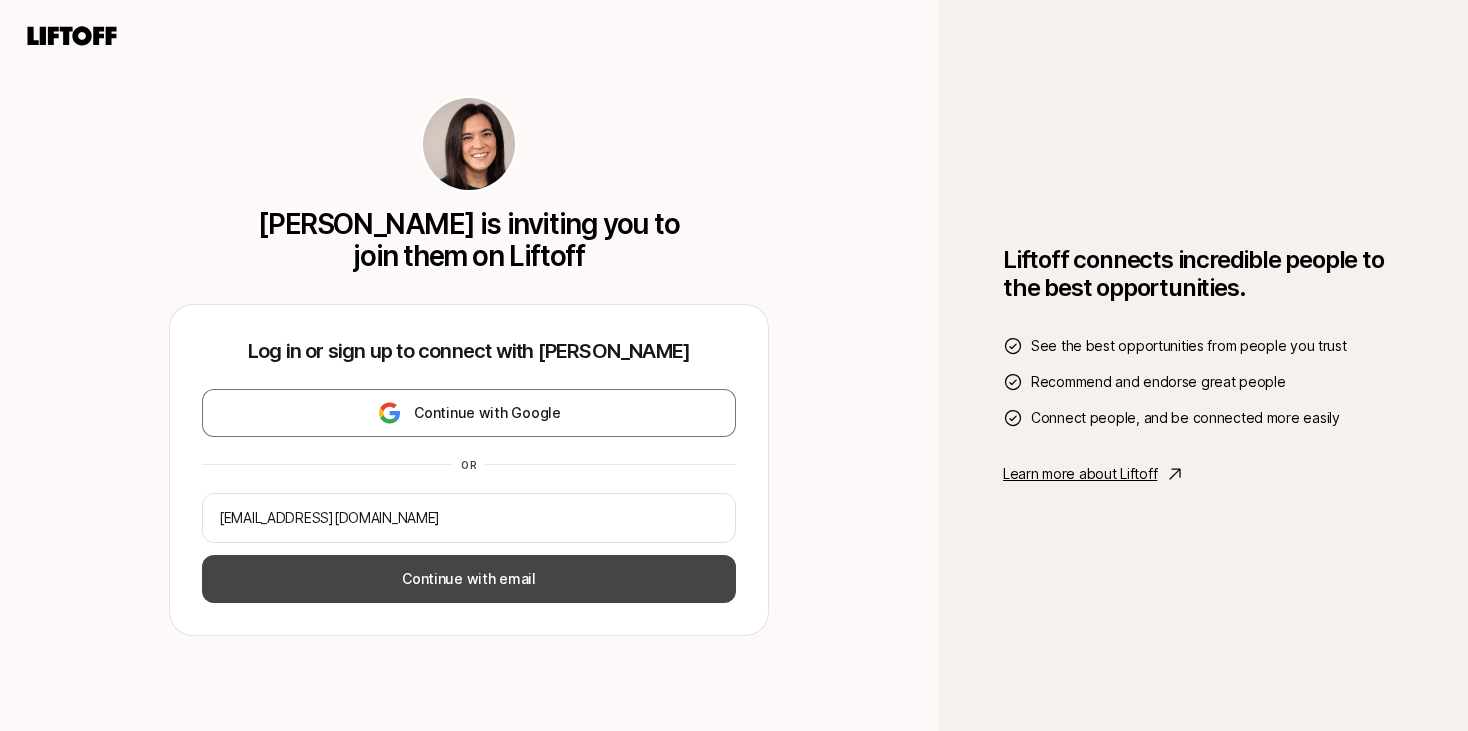 click on "Continue with email" at bounding box center (469, 579) 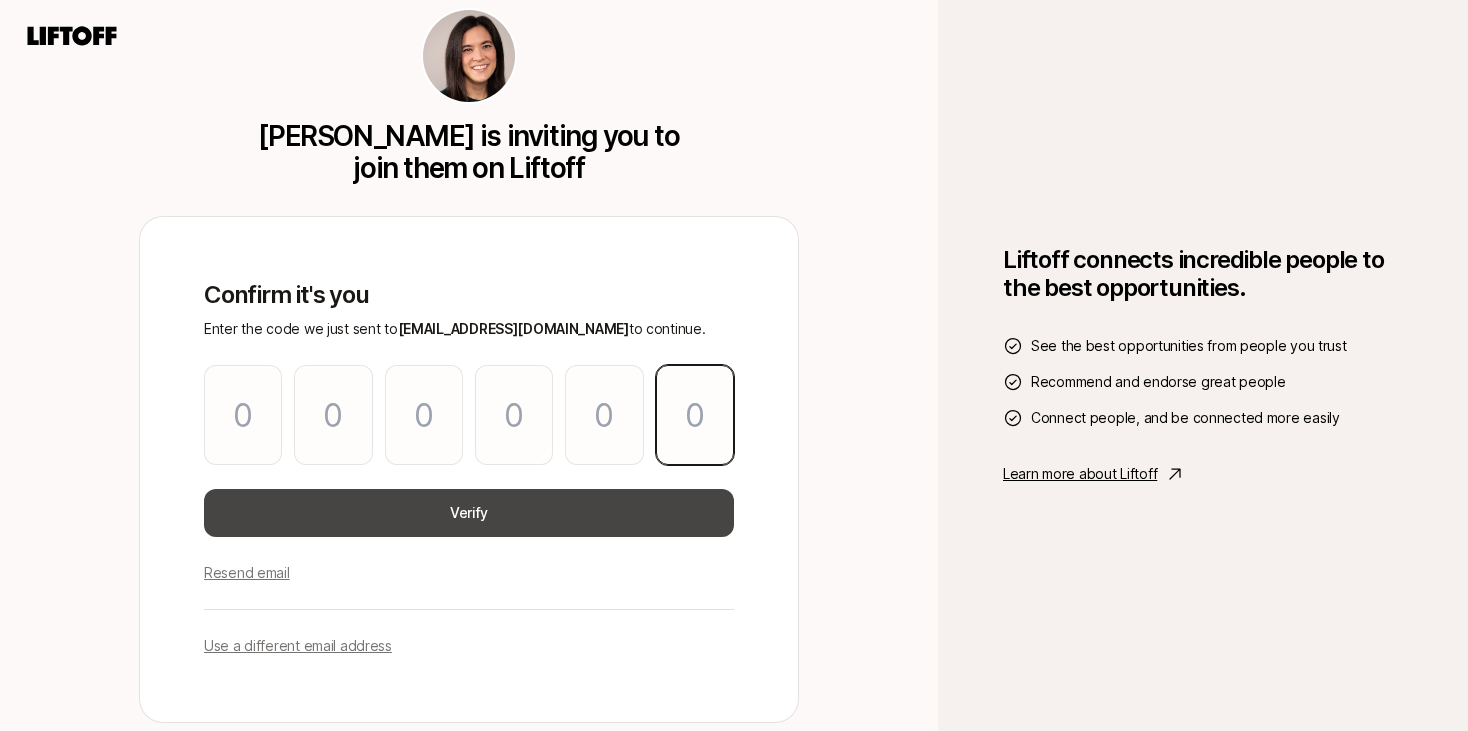 paste on "9" 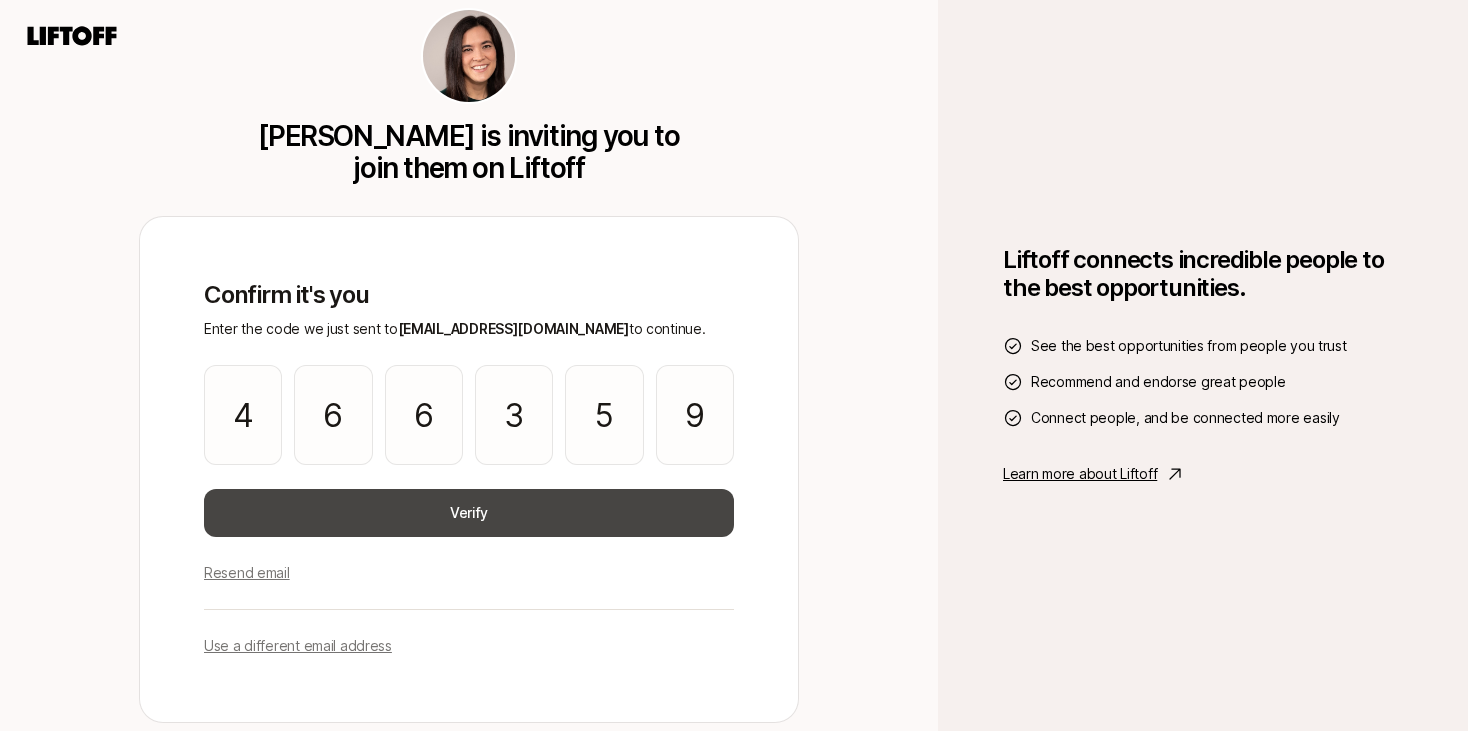 click on "Verify" at bounding box center [469, 513] 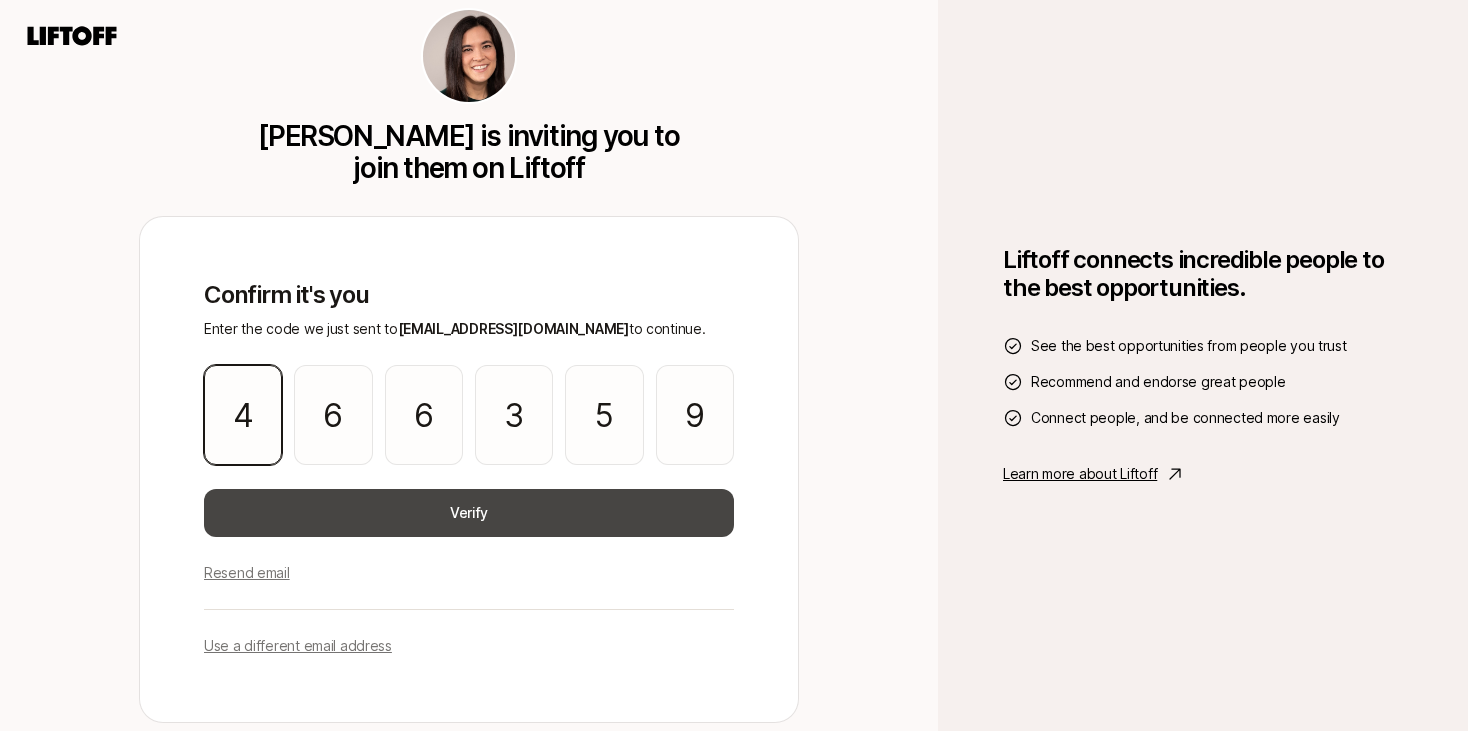 type 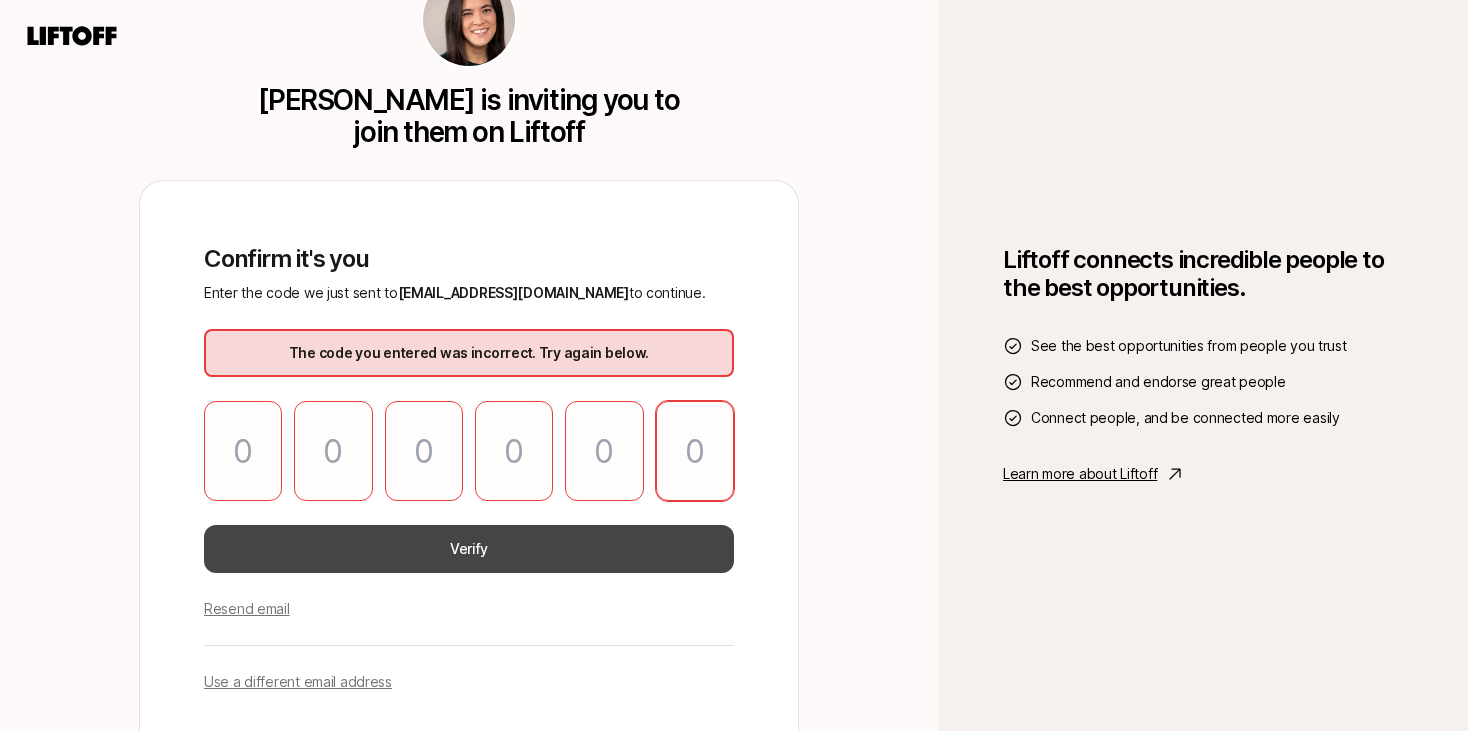 paste on "9" 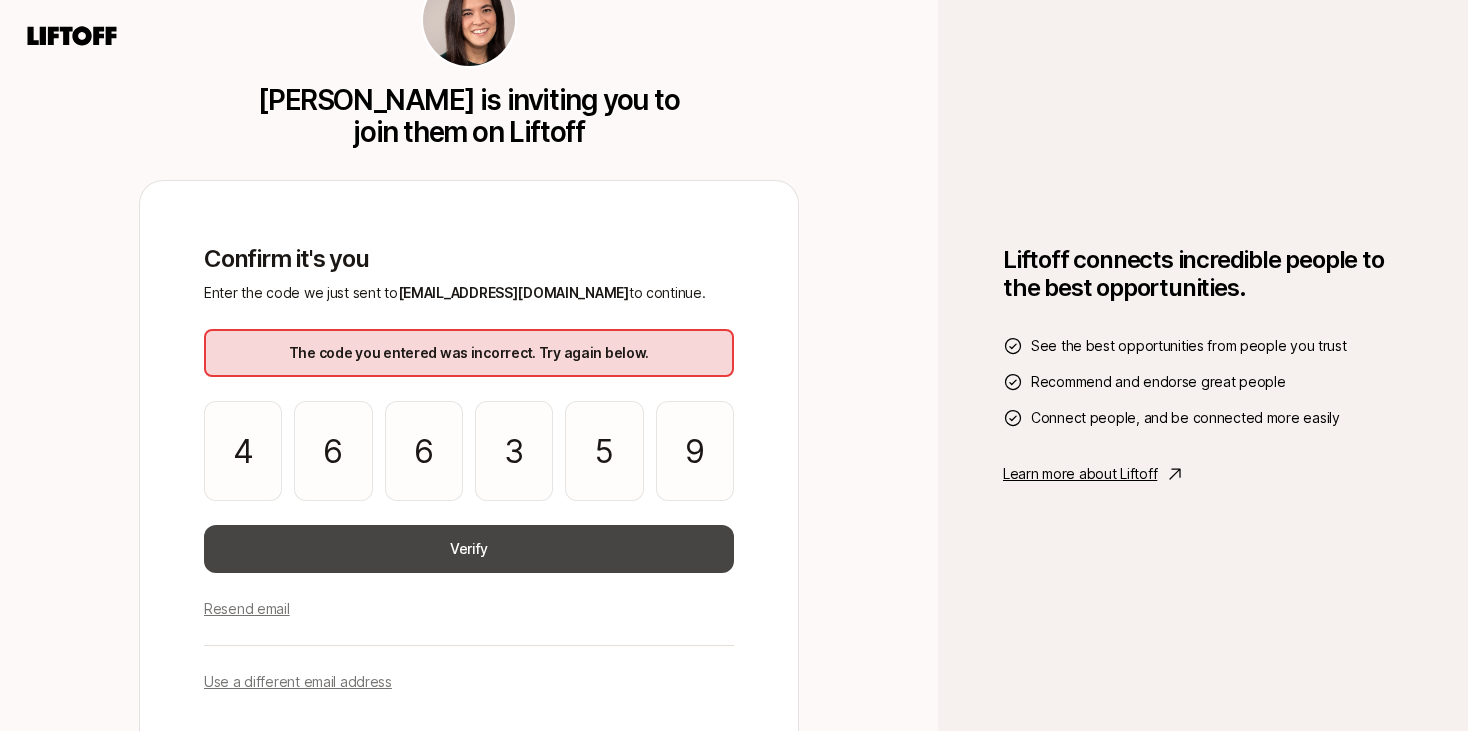 click on "Verify" at bounding box center [469, 549] 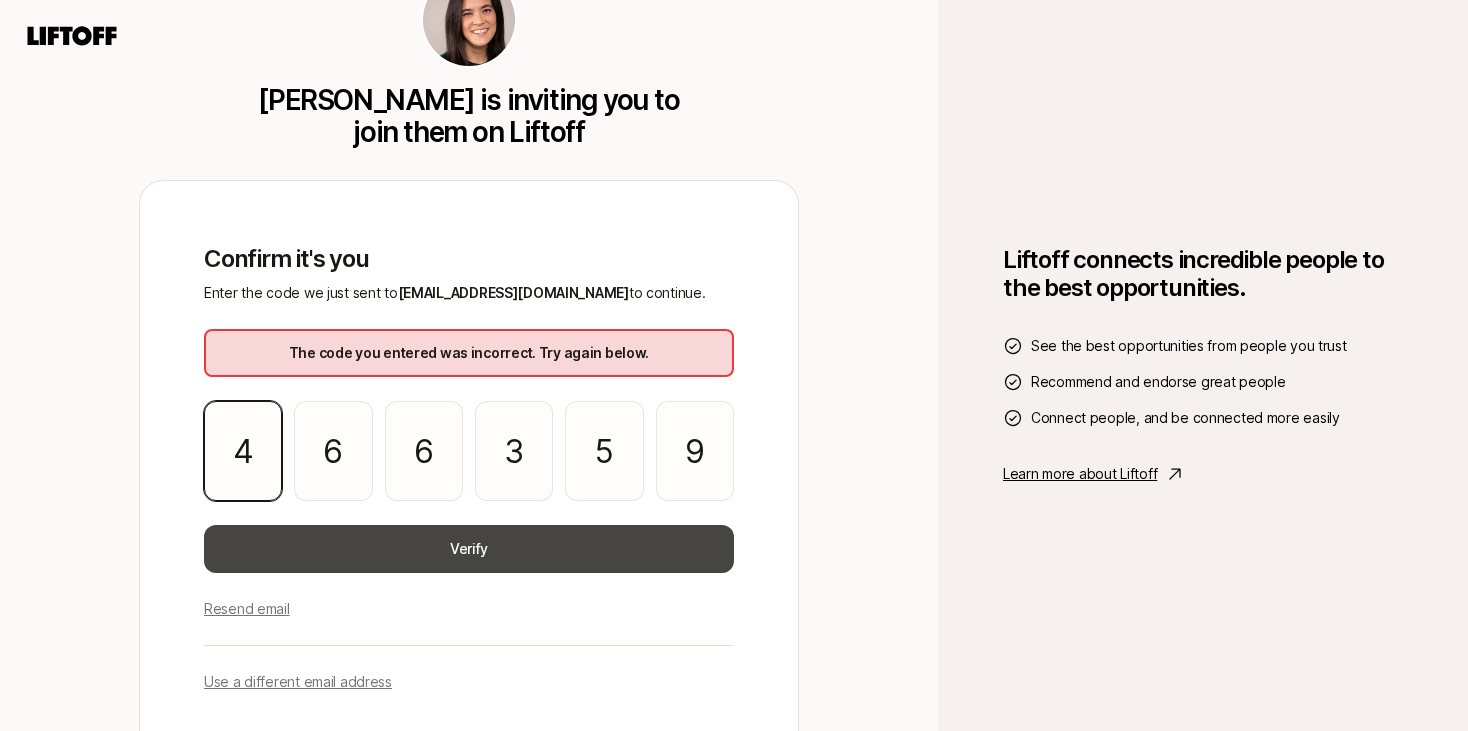 type 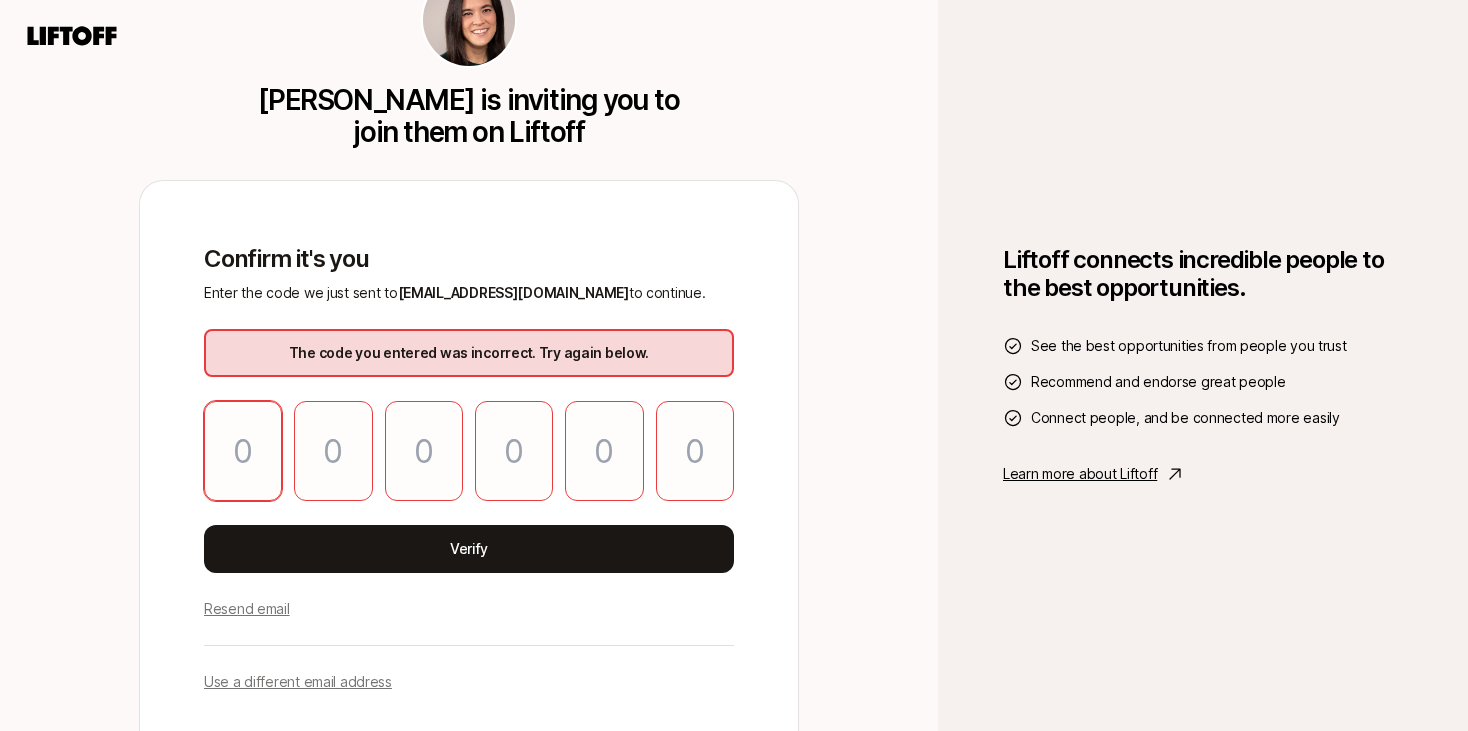 type on "4" 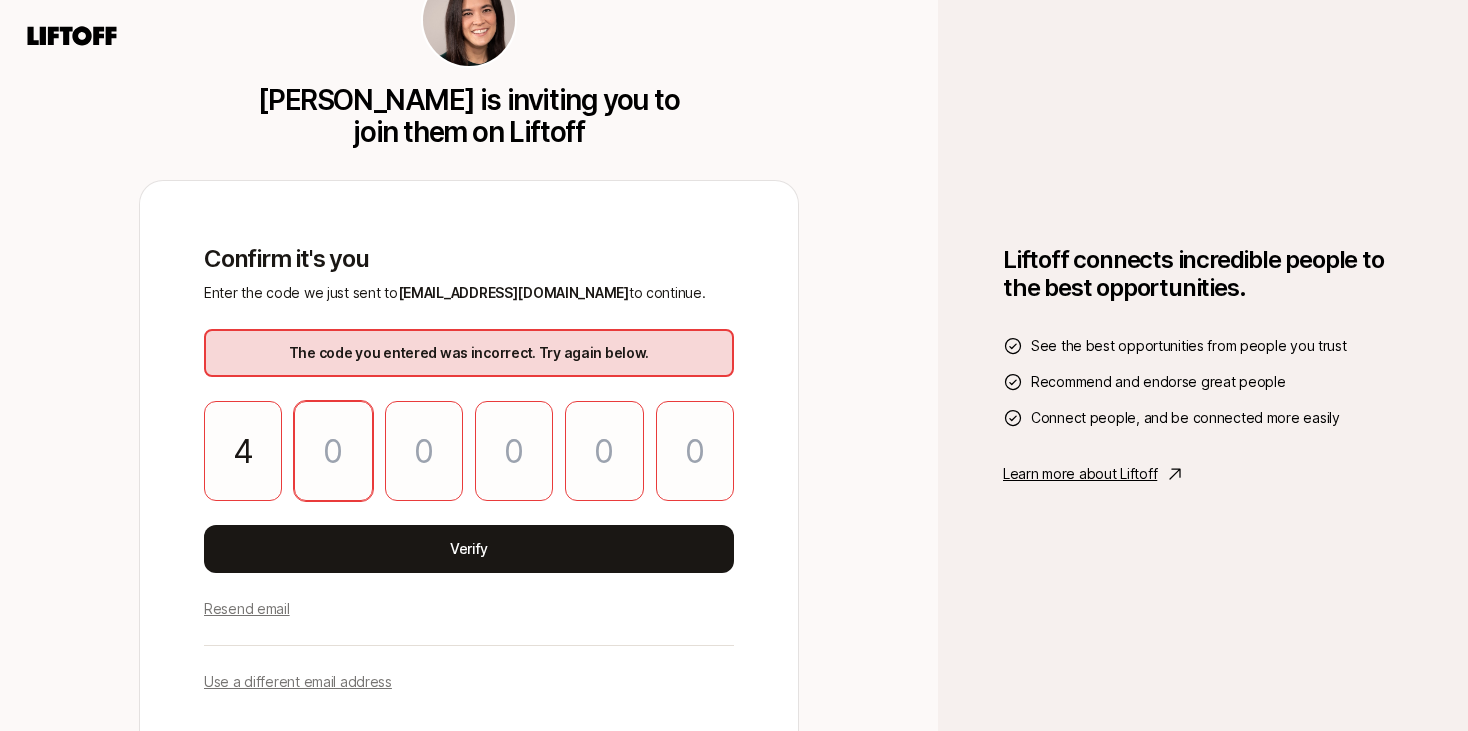 type on "6" 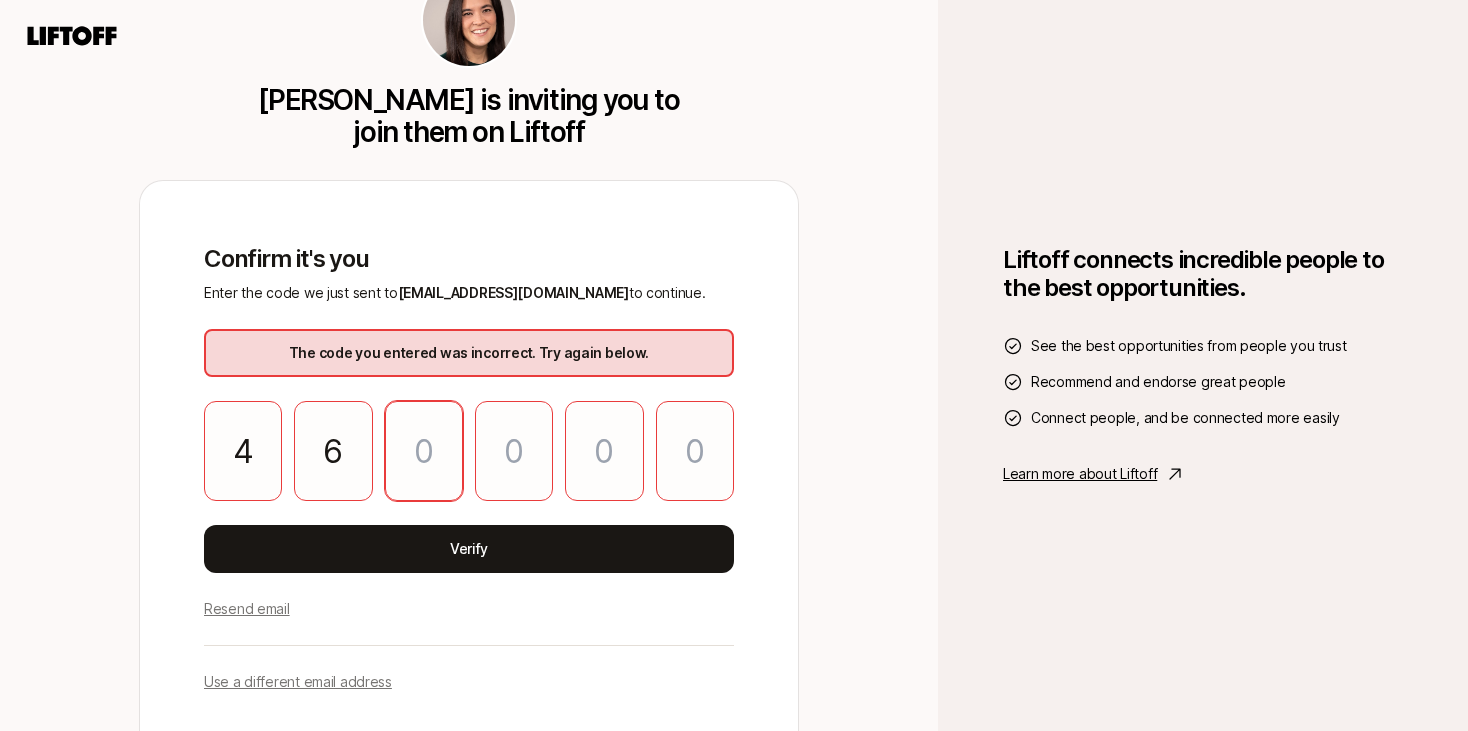 type on "6" 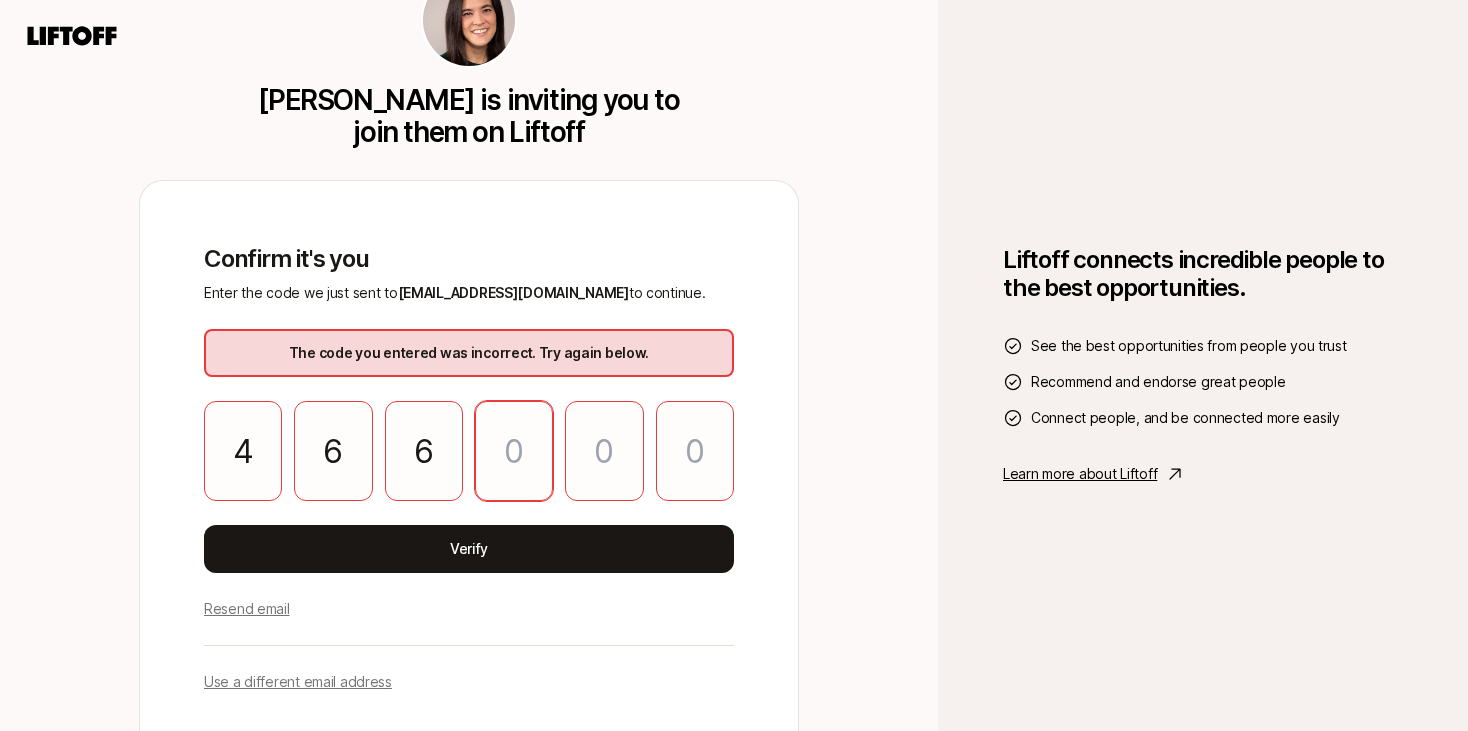 type on "3" 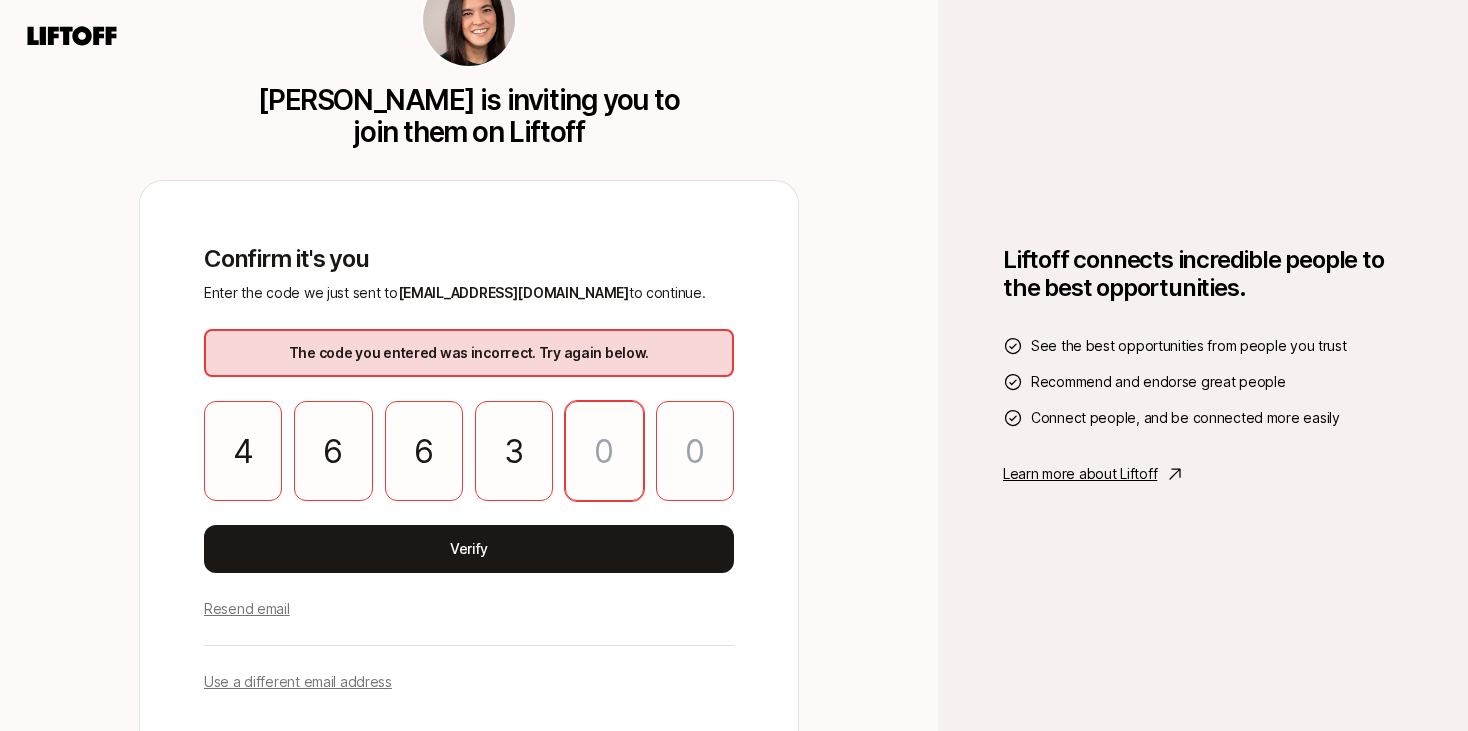 type on "5" 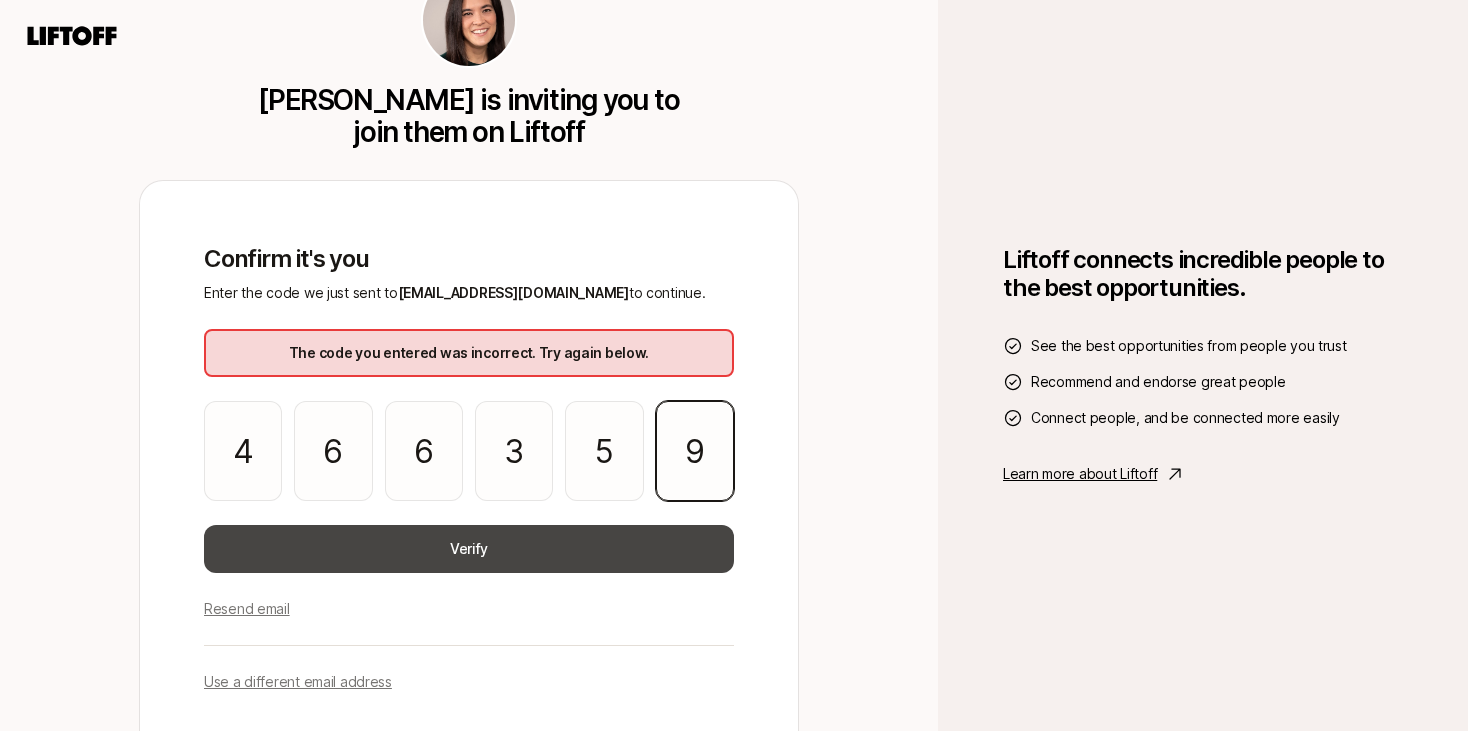 type on "9" 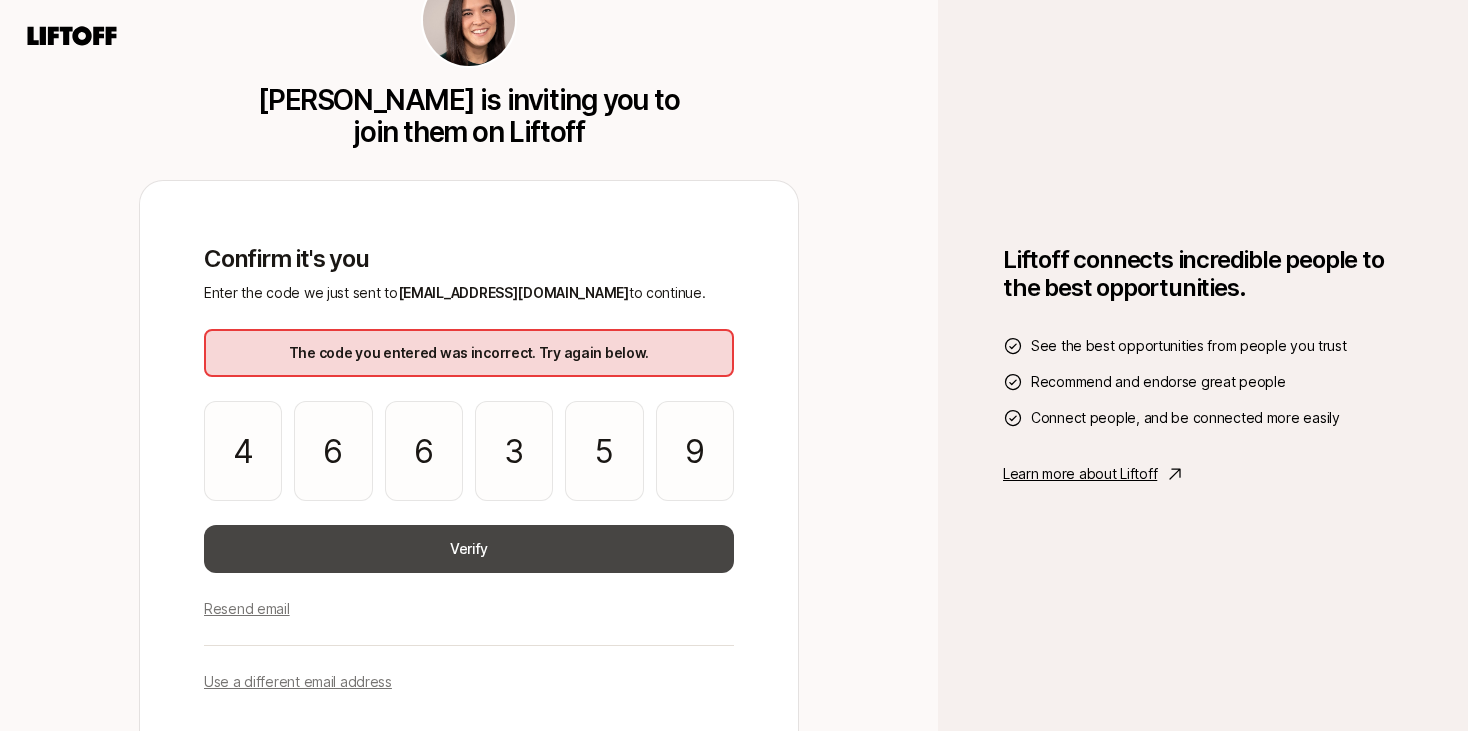click on "Verify" at bounding box center [469, 549] 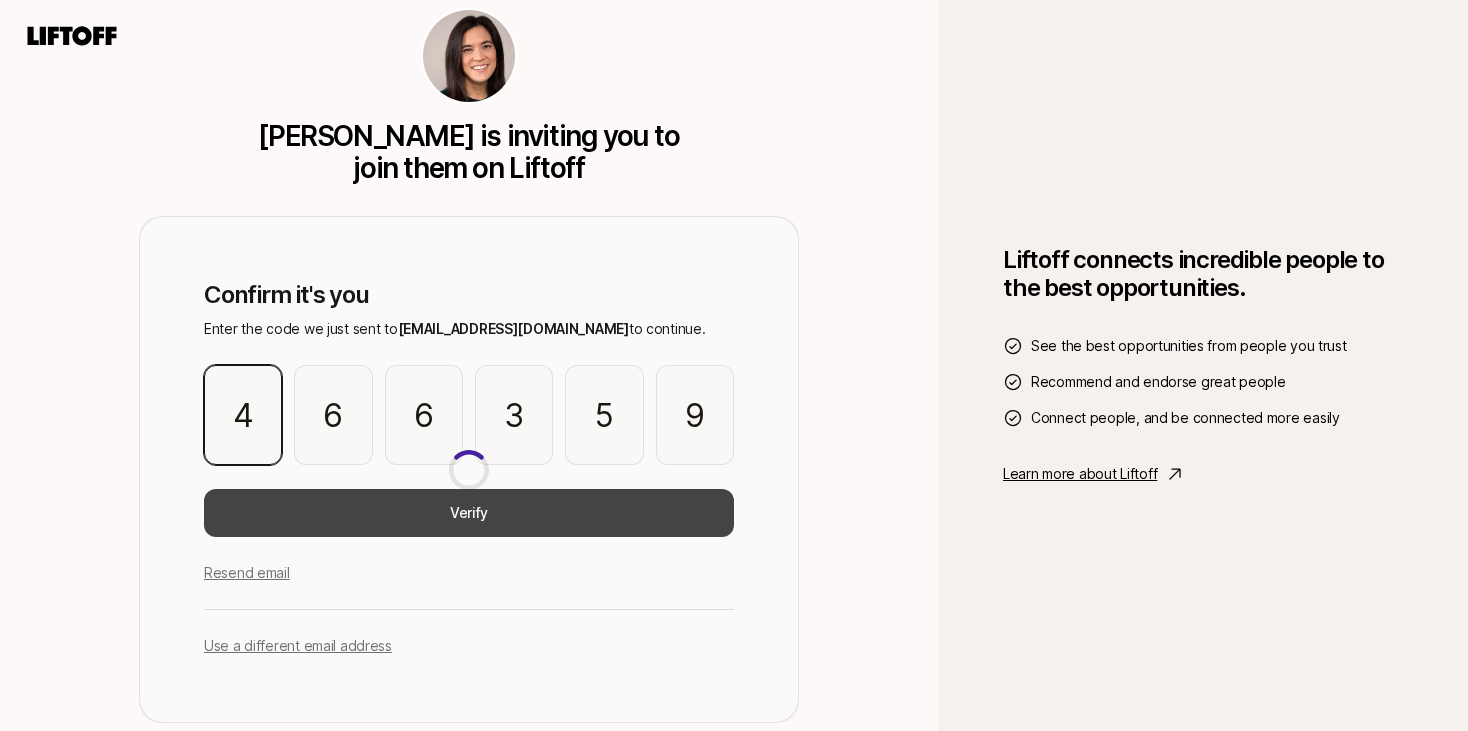 type 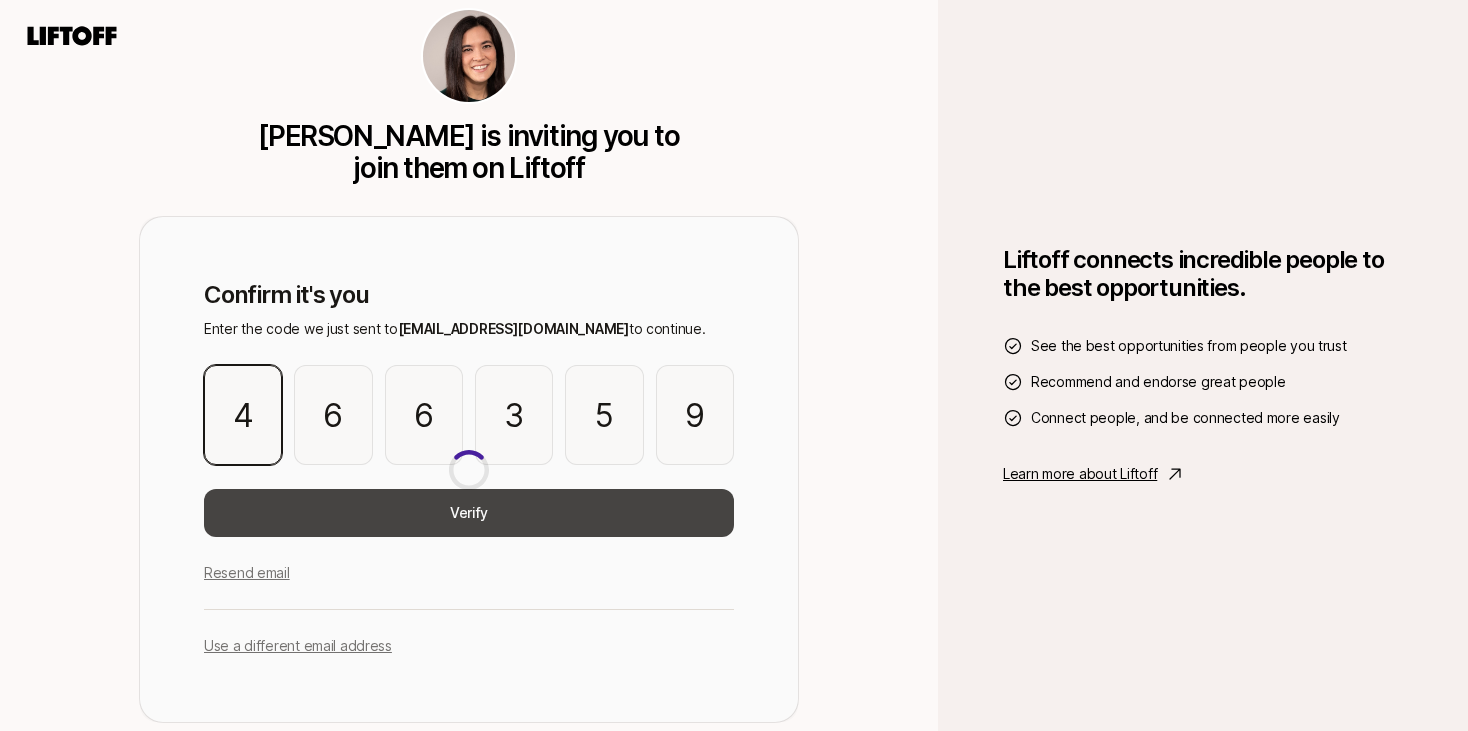 type 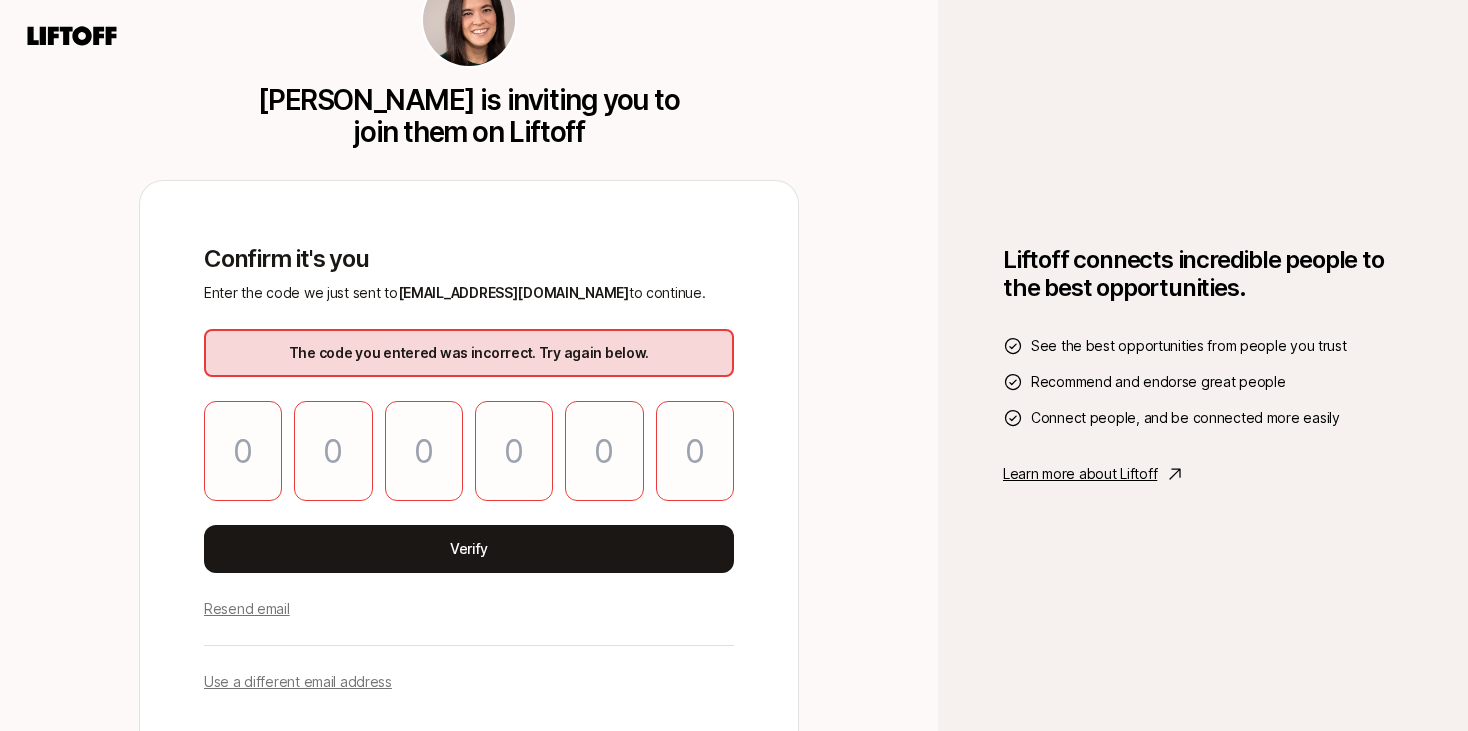 click on "Resend email" at bounding box center (247, 609) 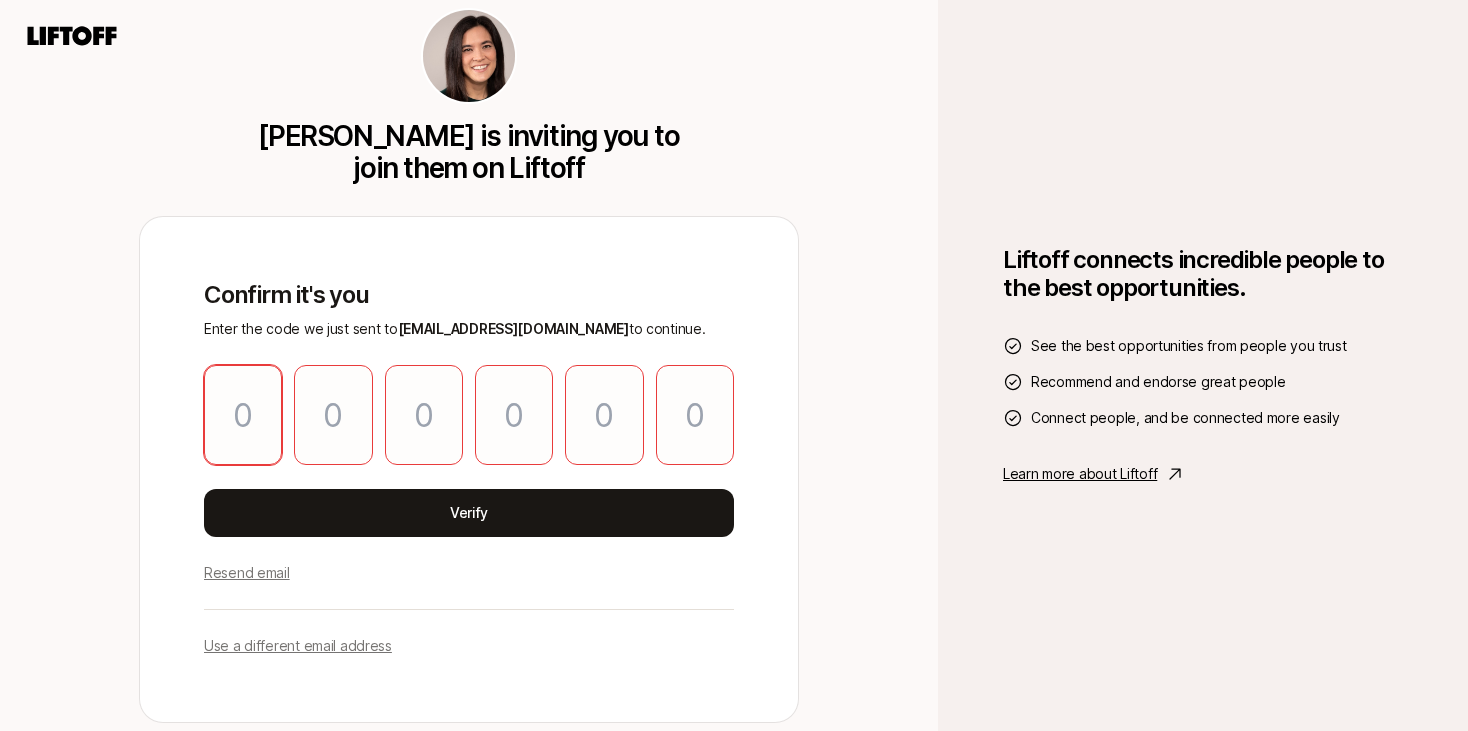click at bounding box center (243, 415) 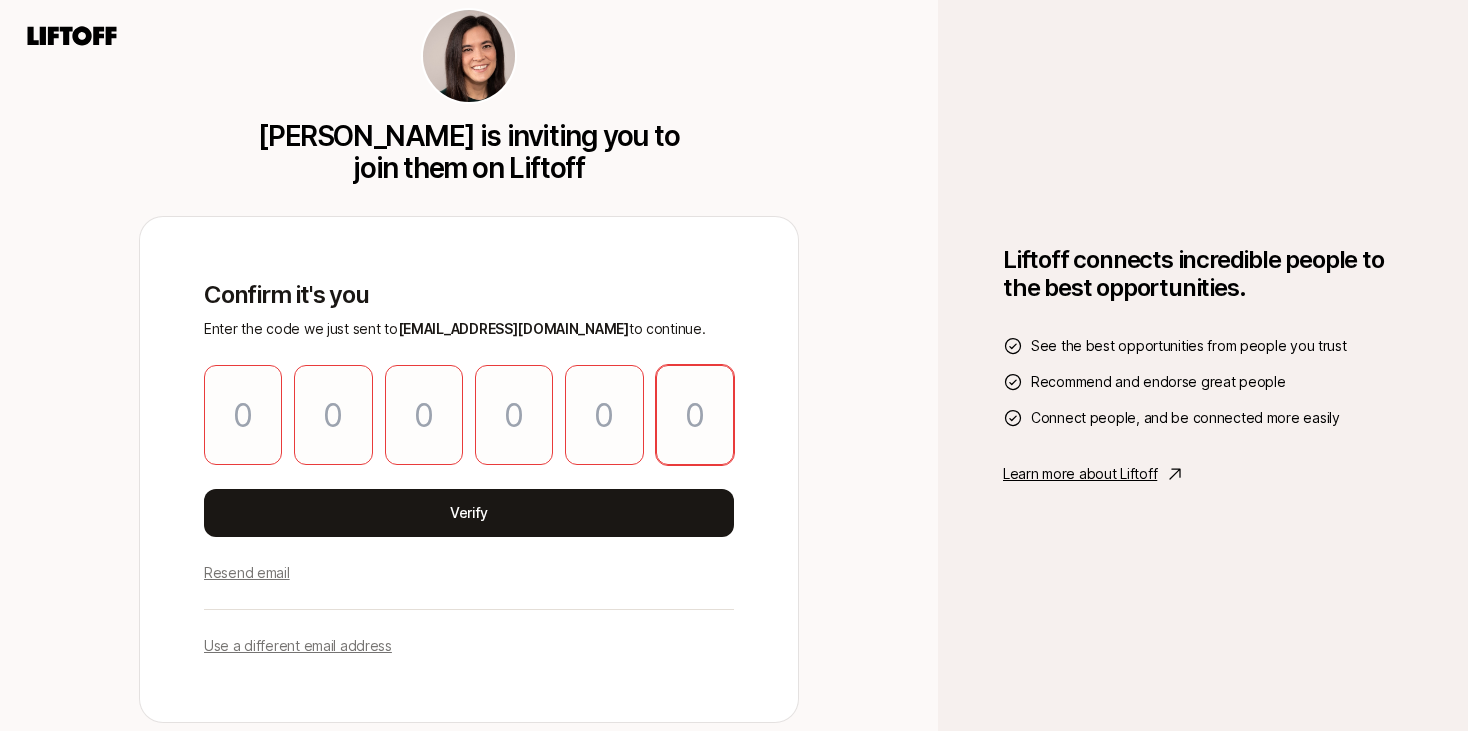 paste on "9" 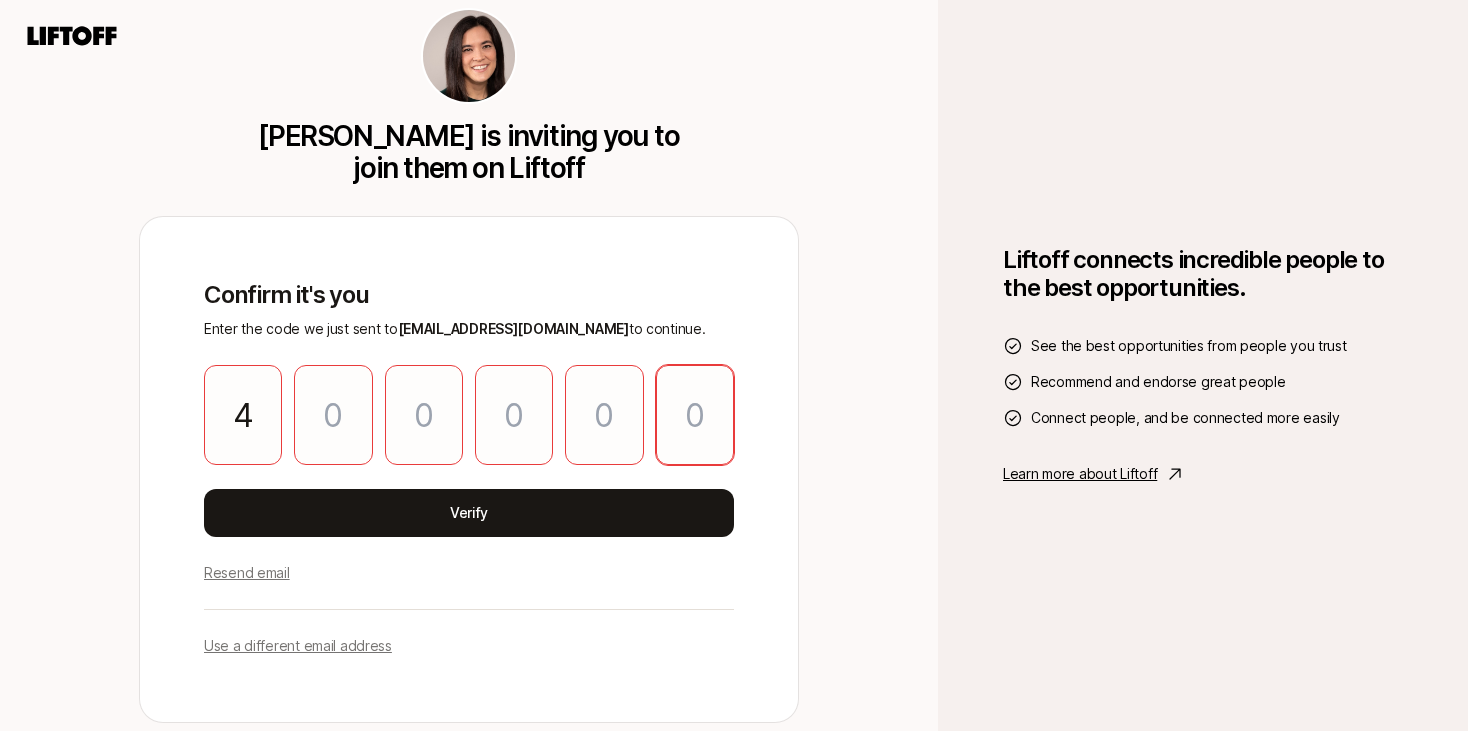 type on "6" 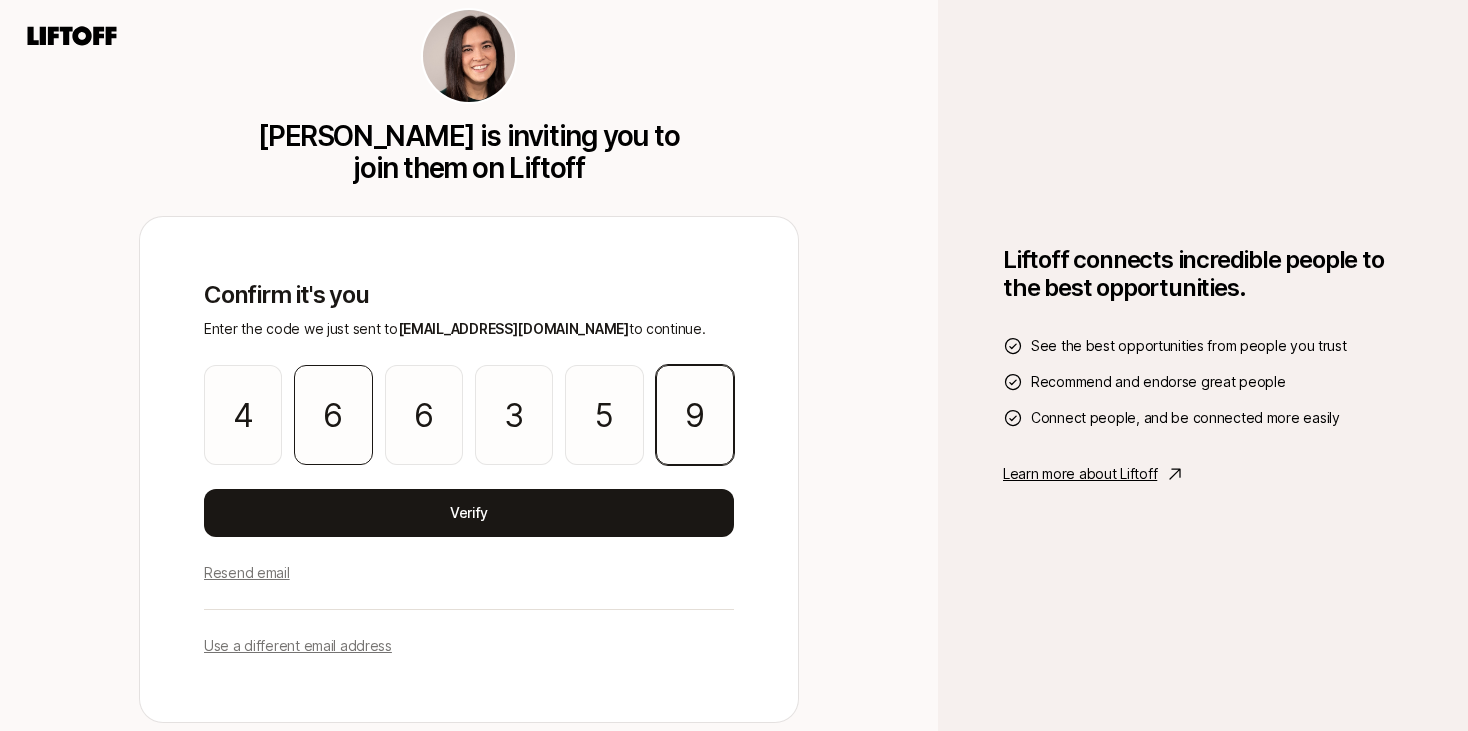 type 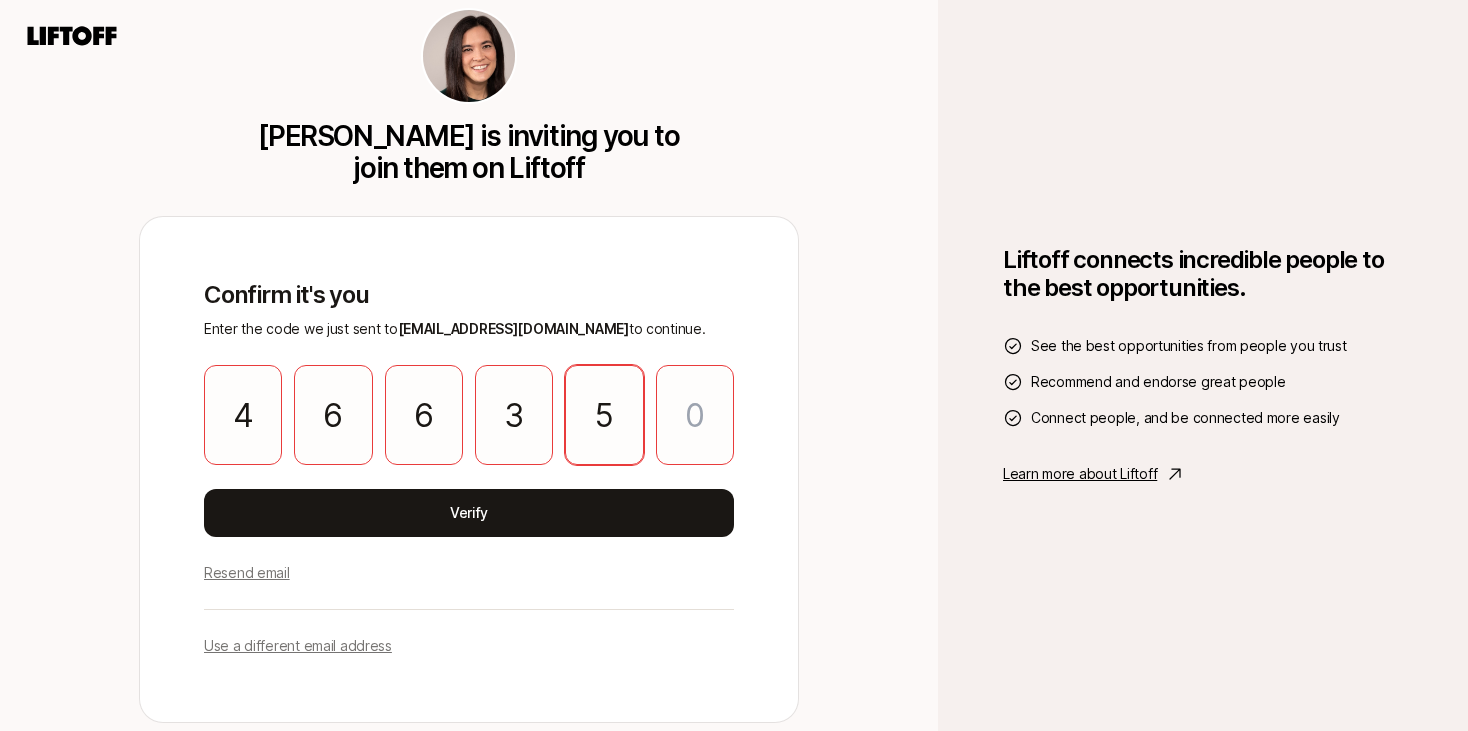 type 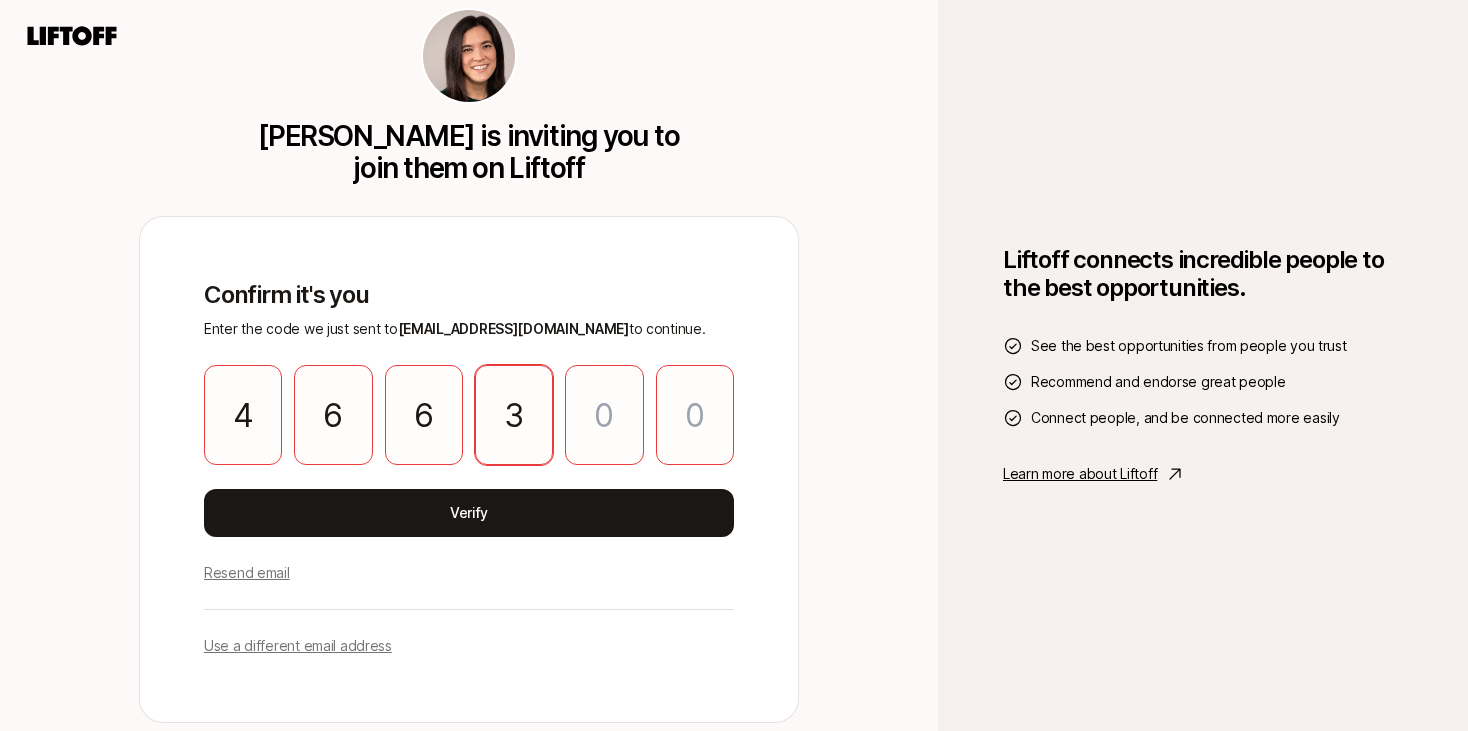 type 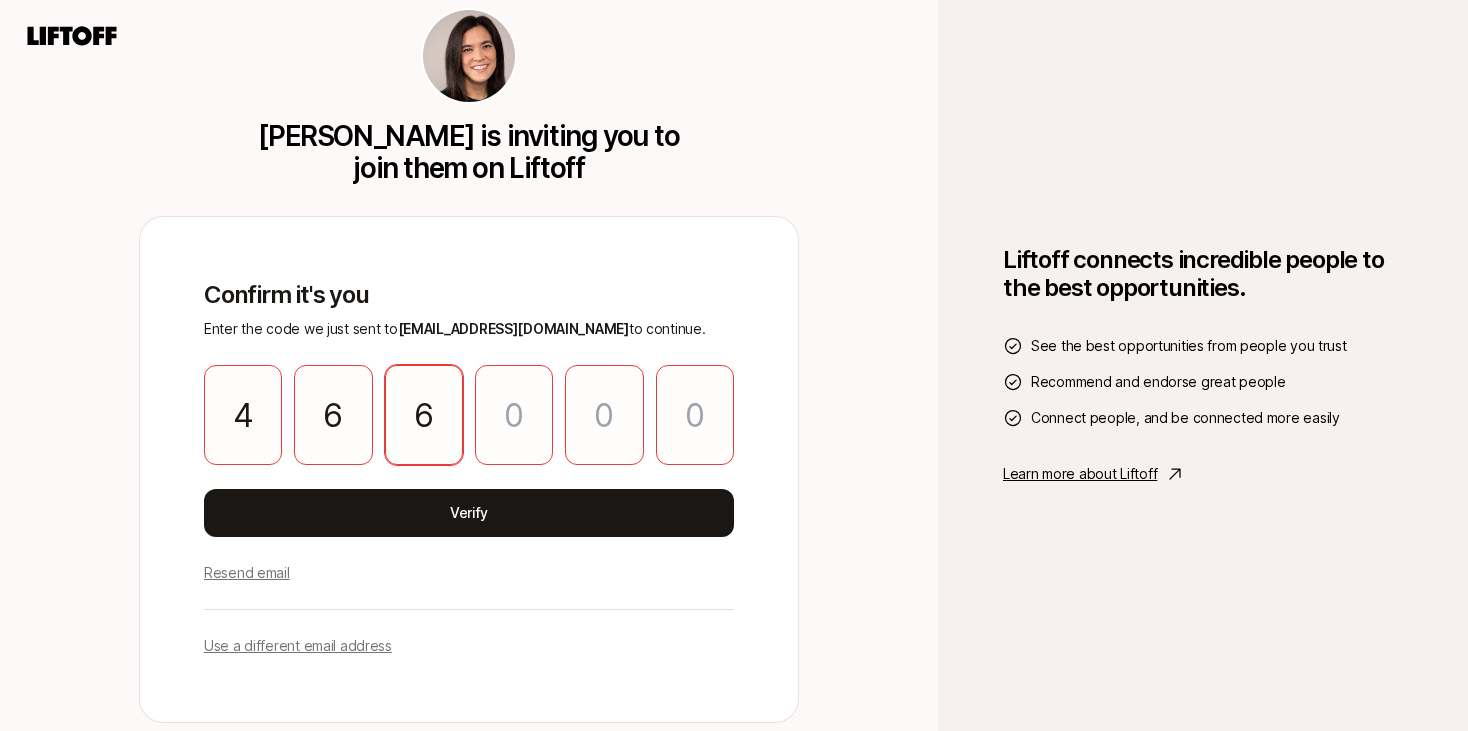 type 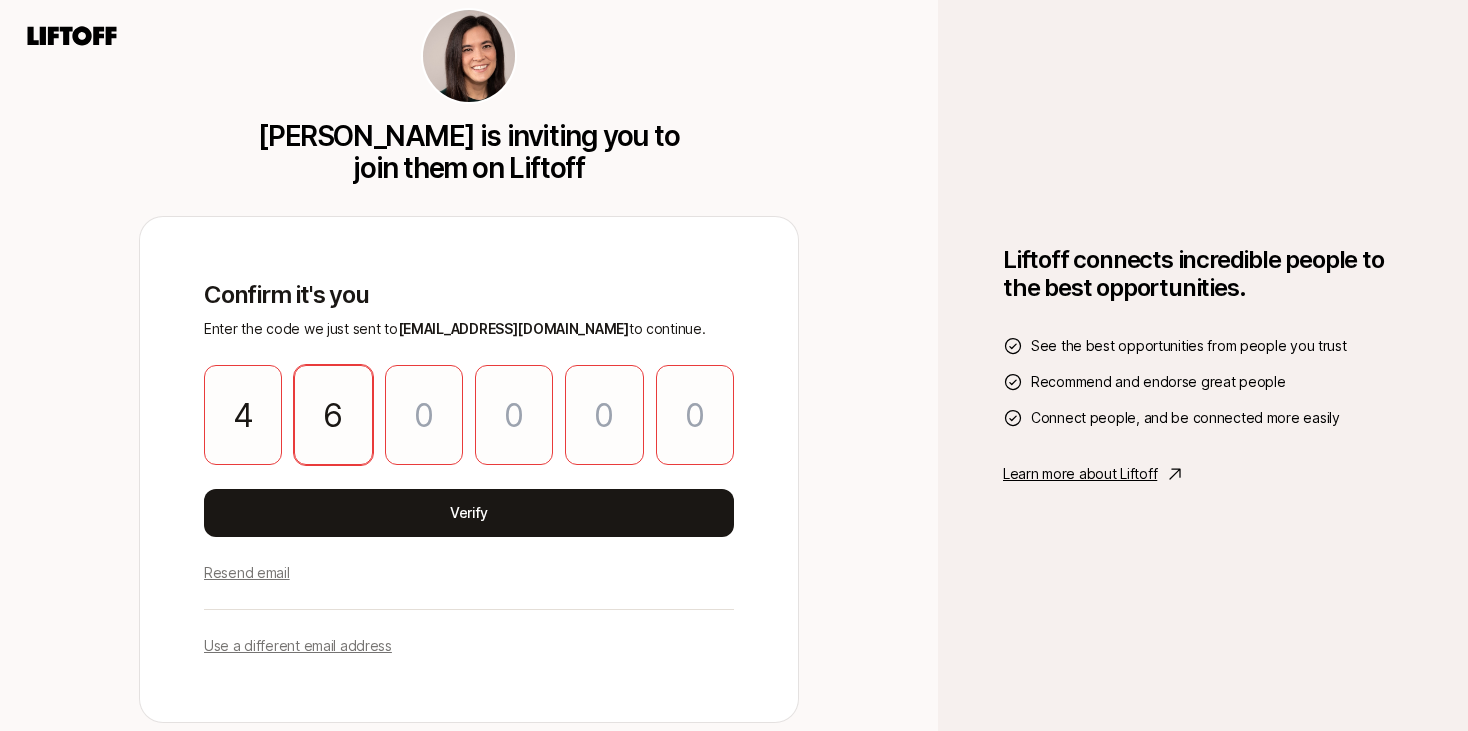 type 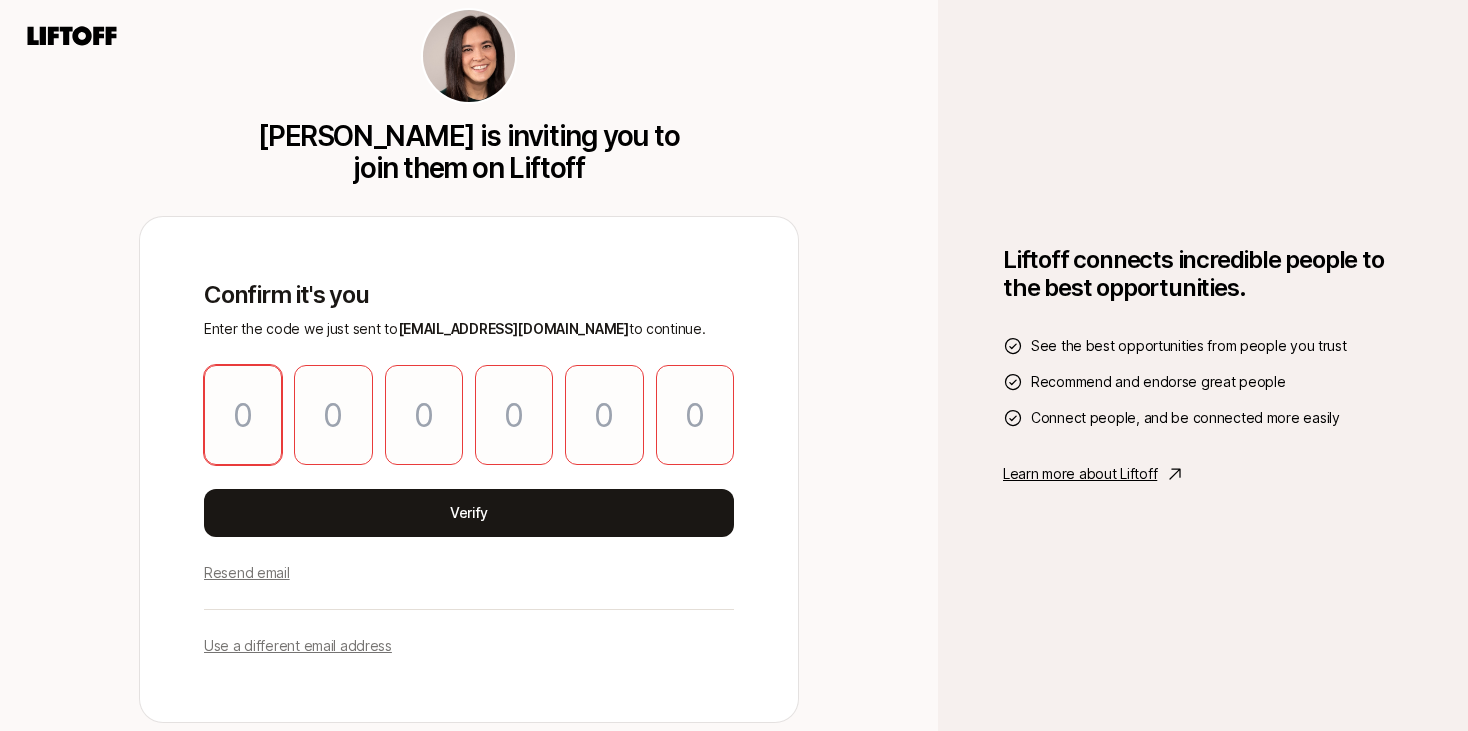 type on "9" 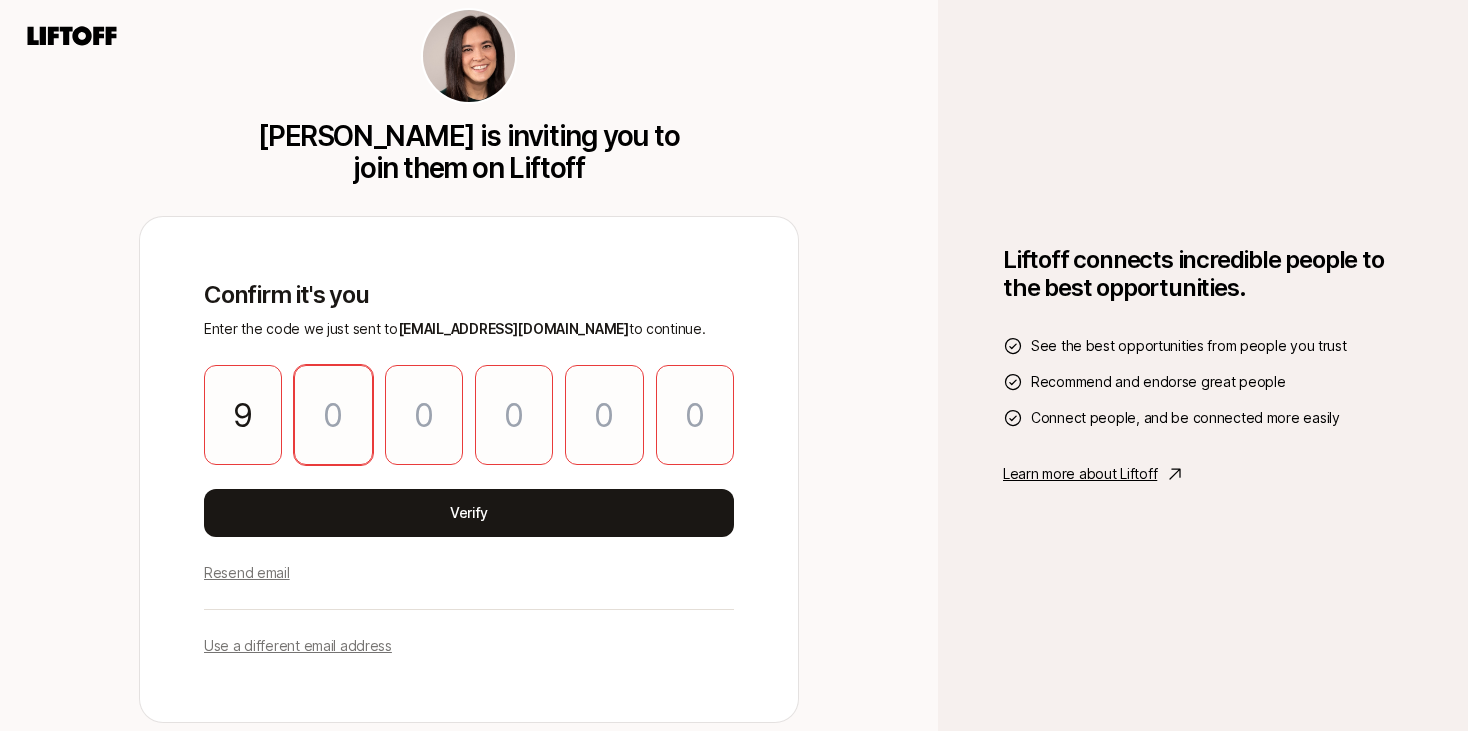 type on "7" 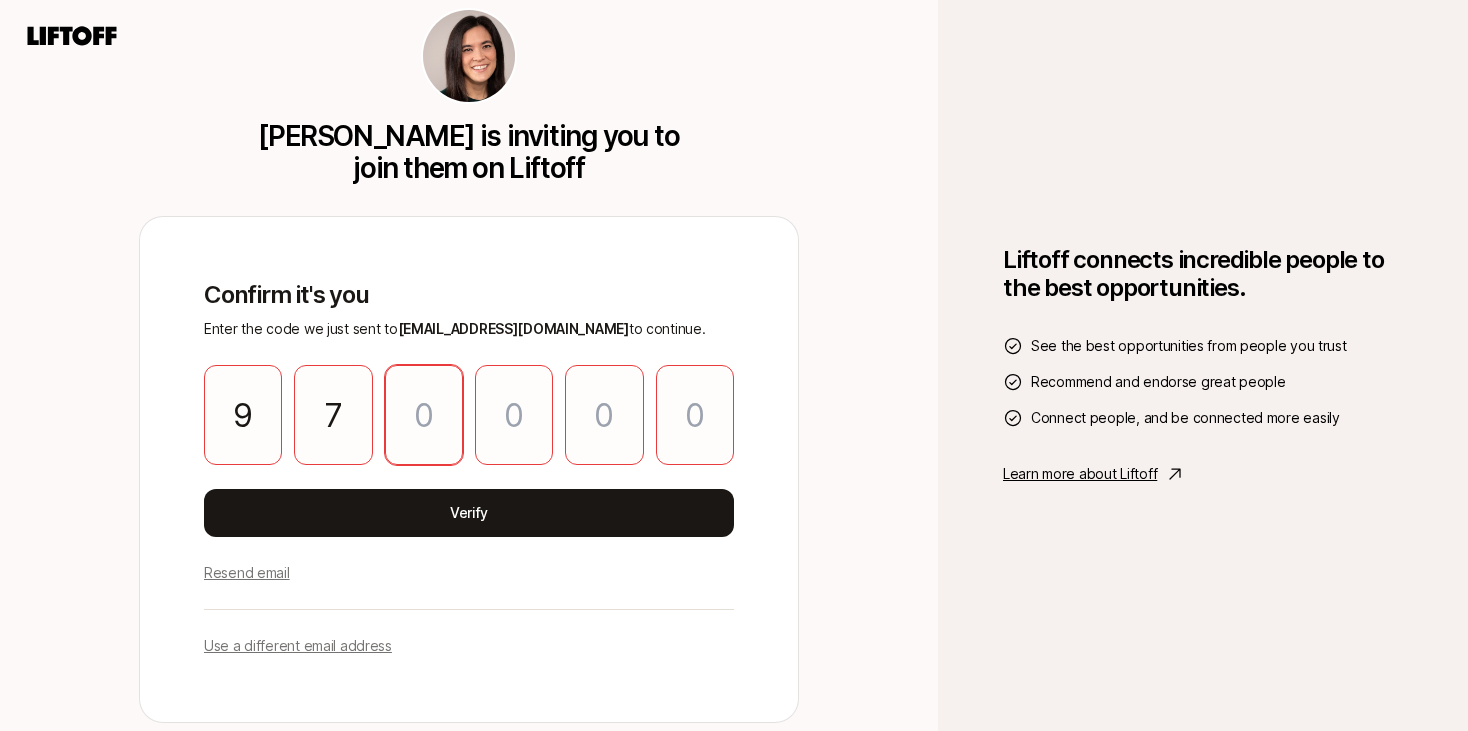 type on "7" 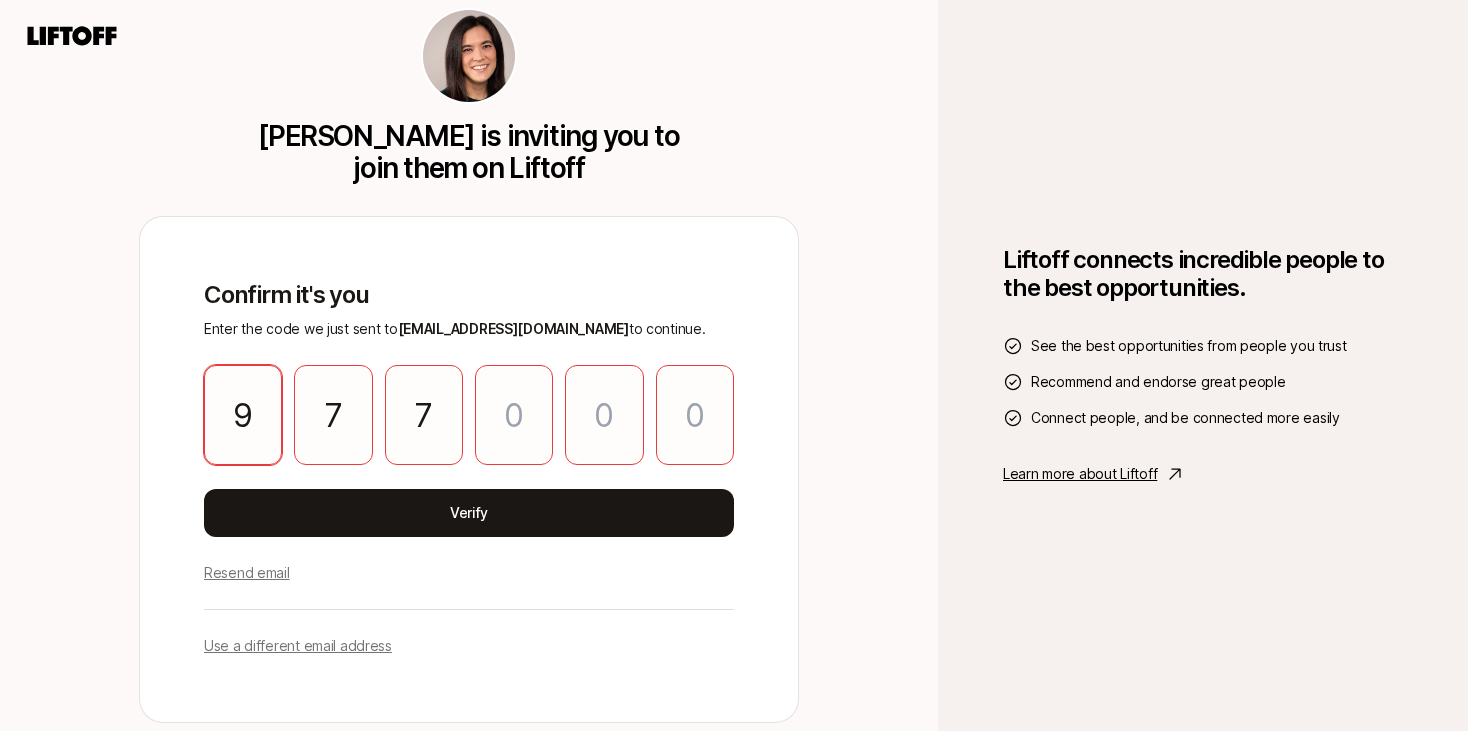 click on "9" at bounding box center [243, 415] 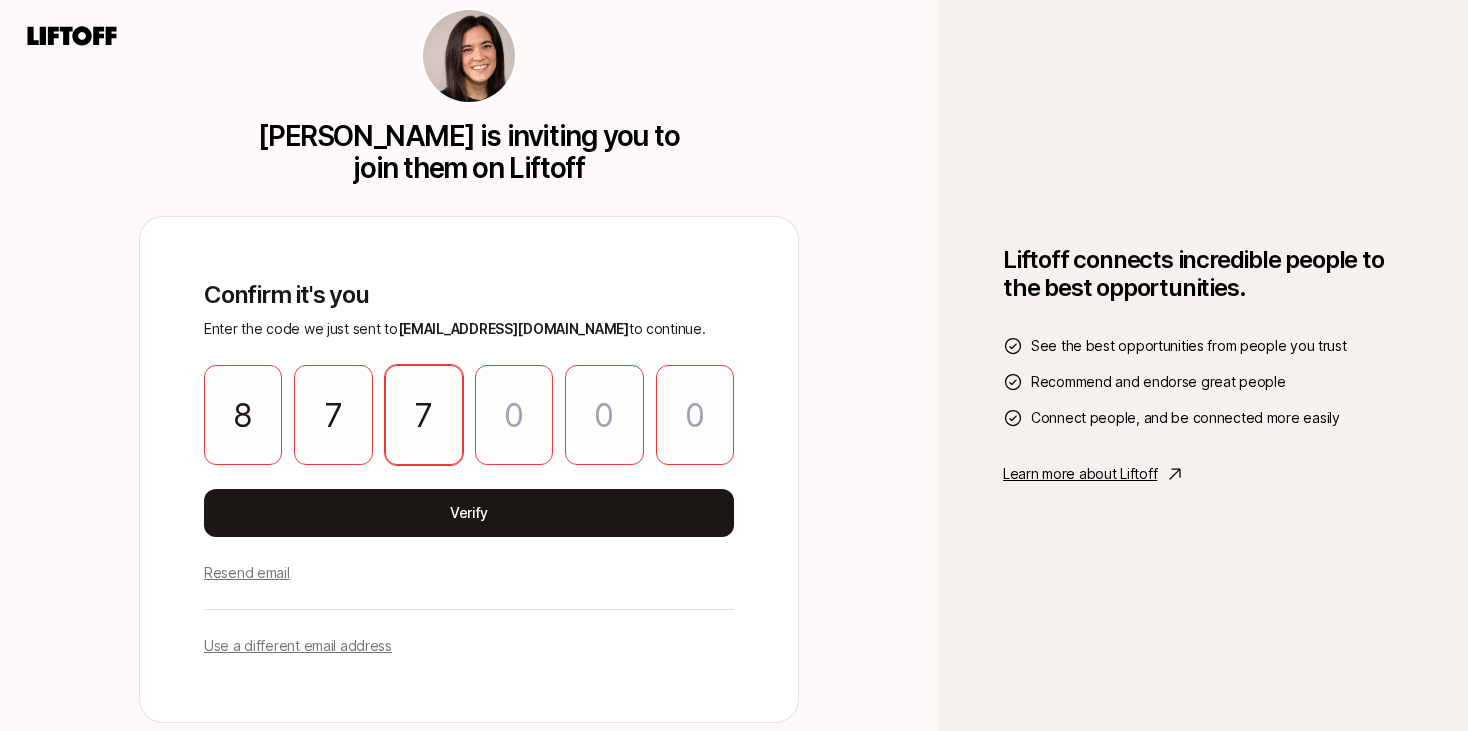 click on "7" at bounding box center [424, 415] 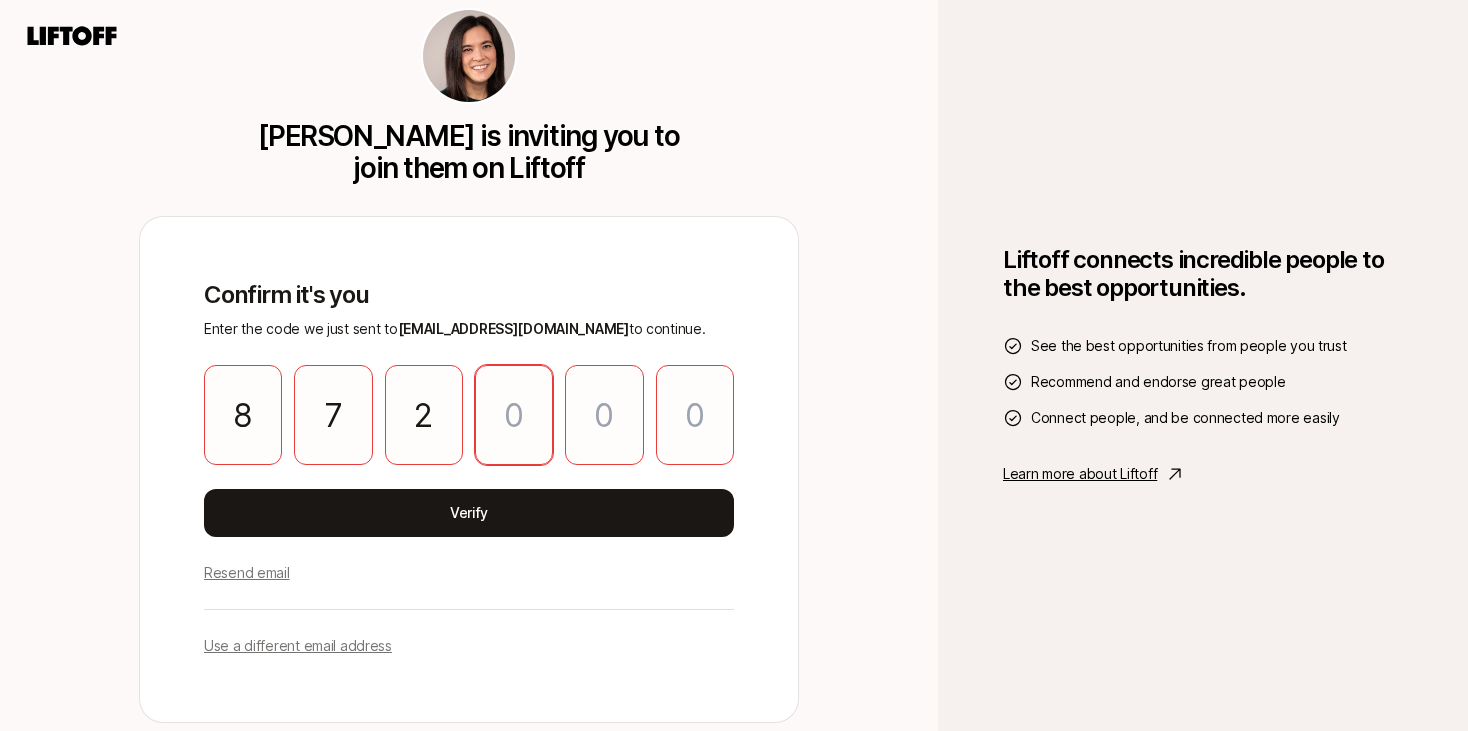 type on "1" 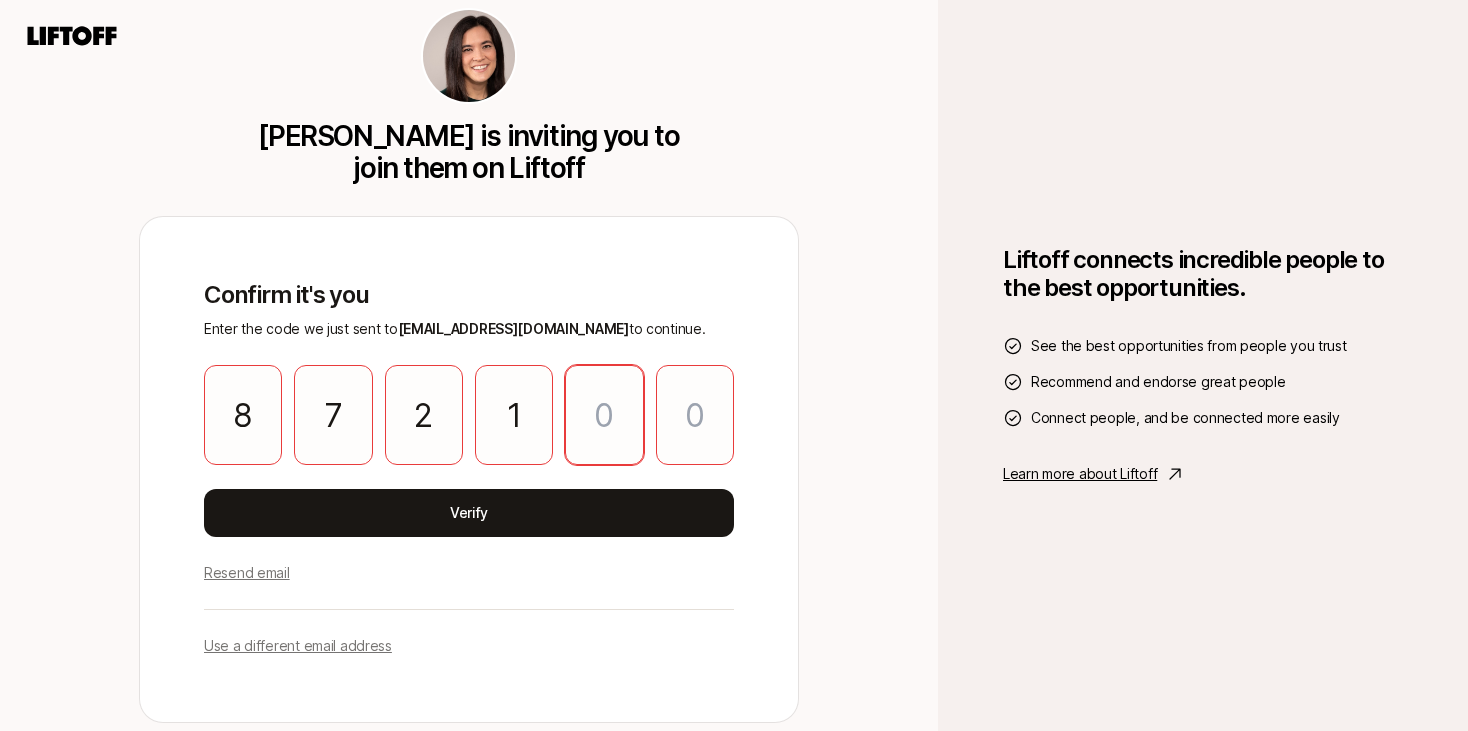 type on "3" 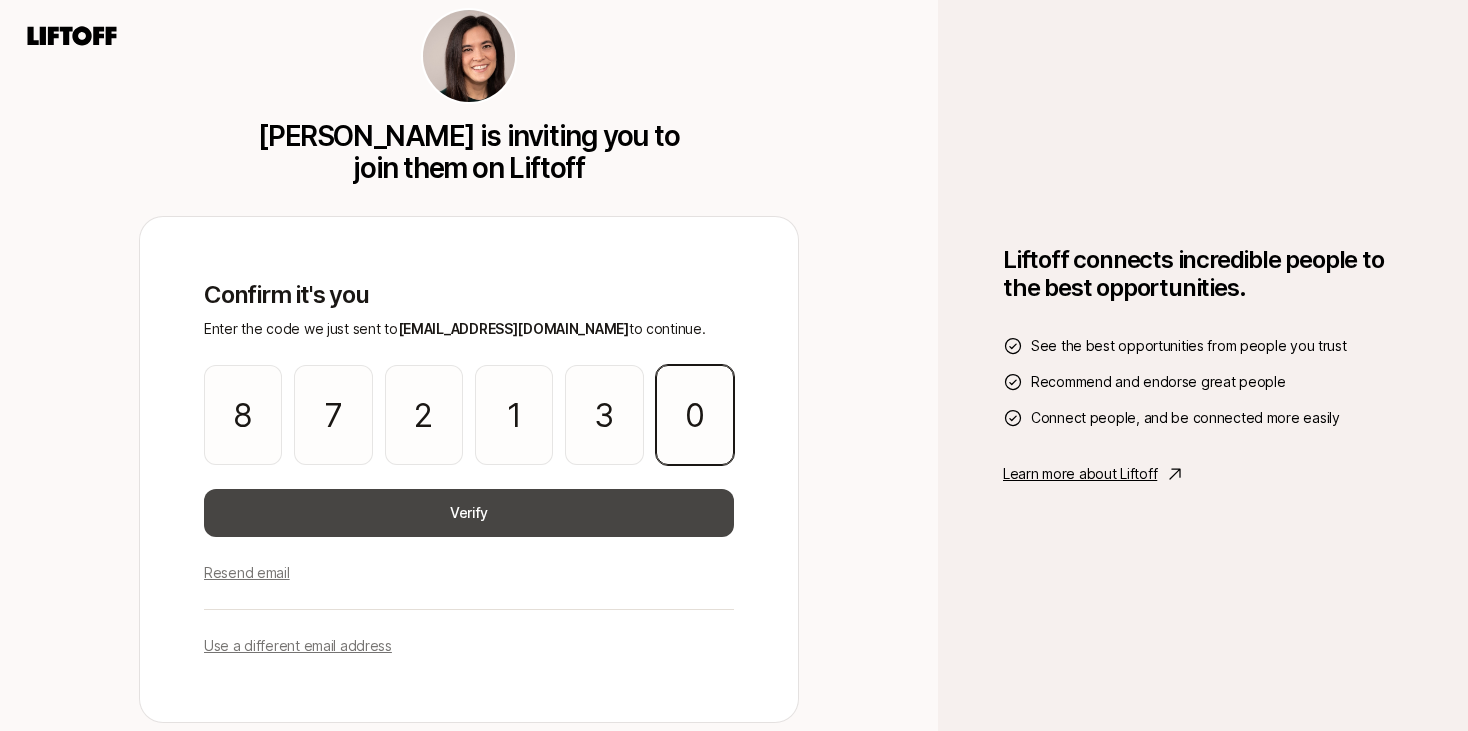 type on "0" 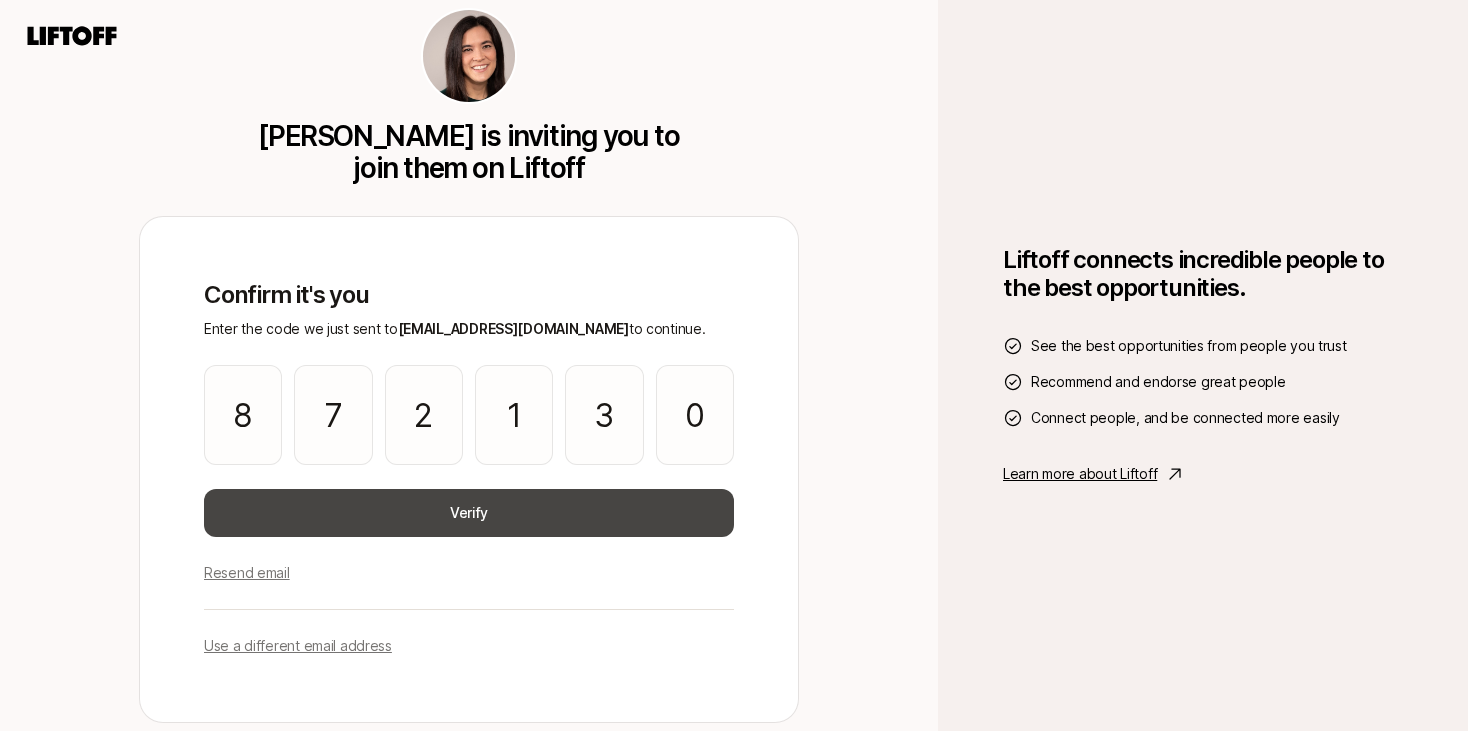 click on "Verify" at bounding box center (469, 513) 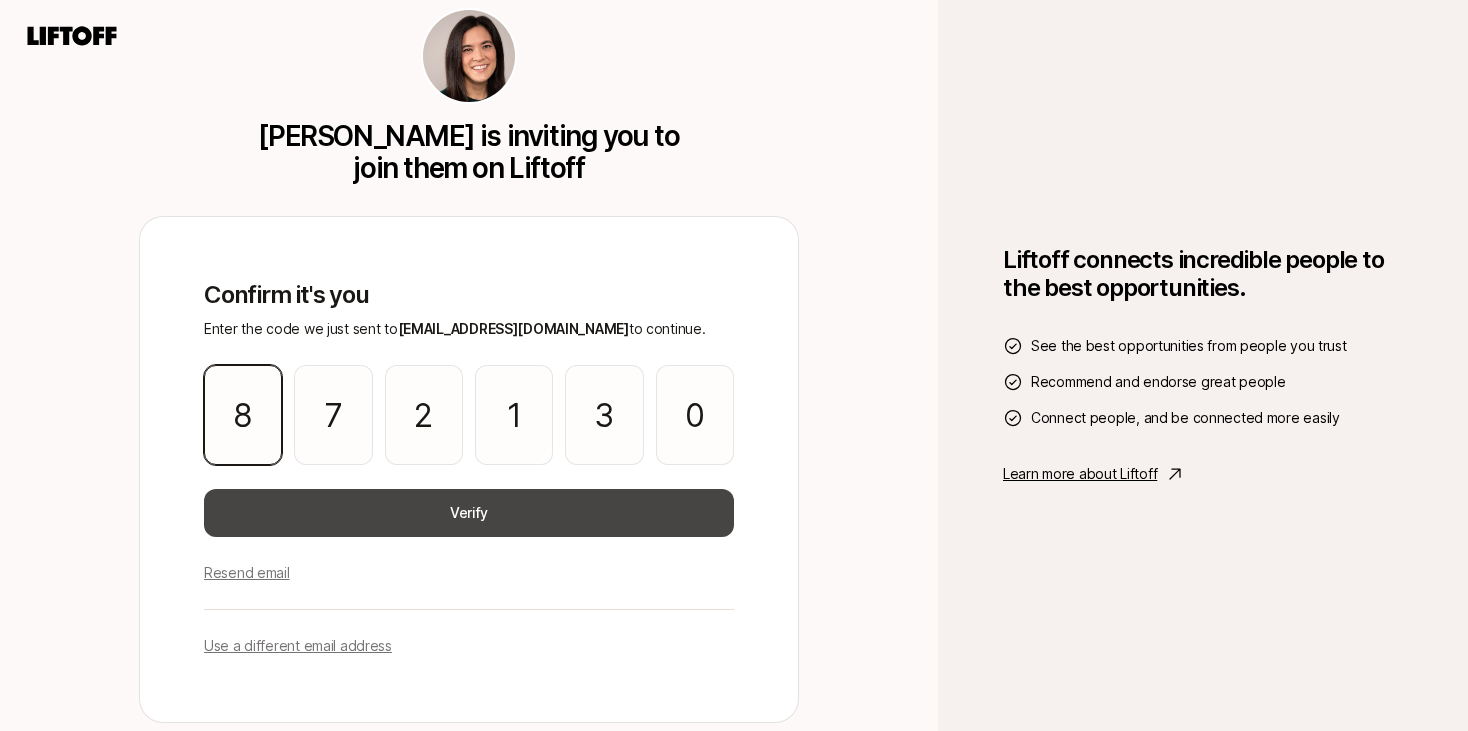 type 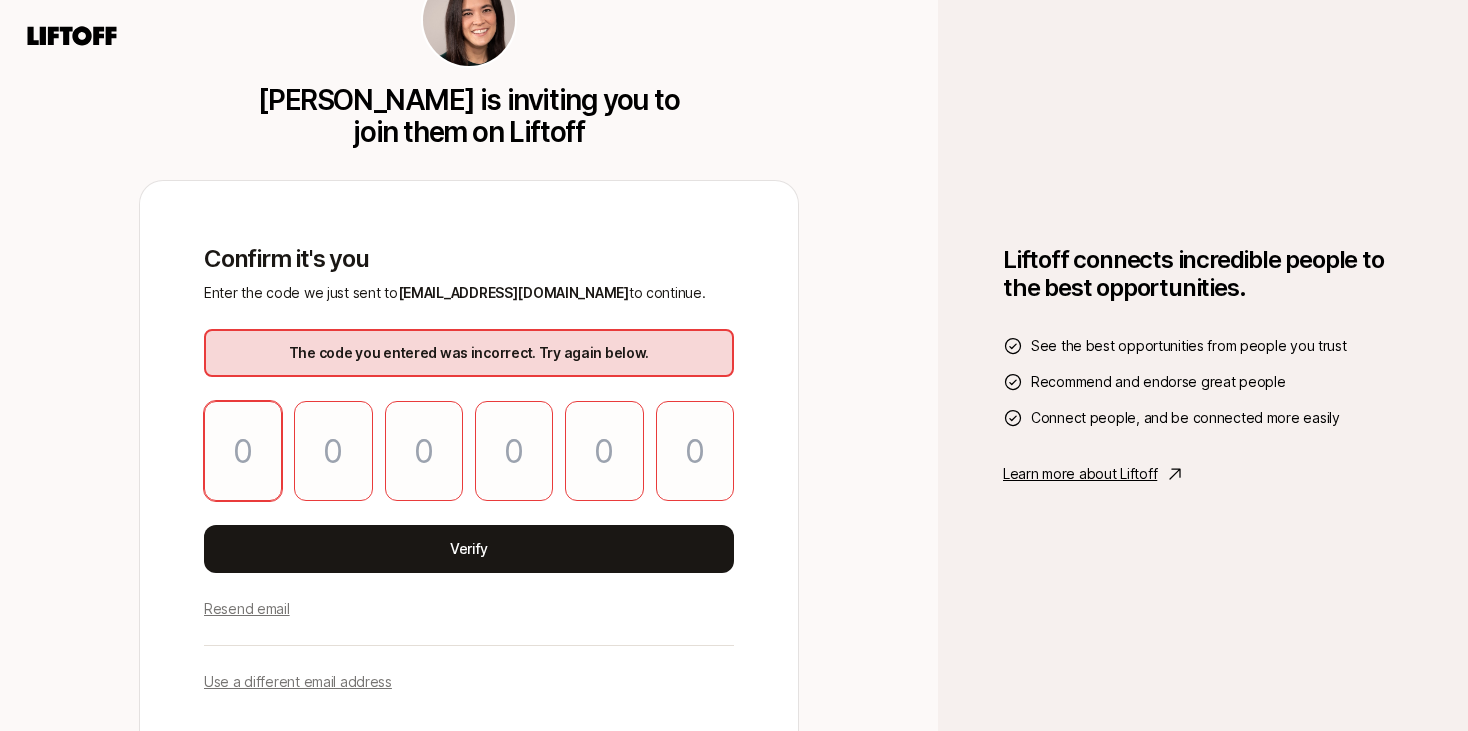type on "8" 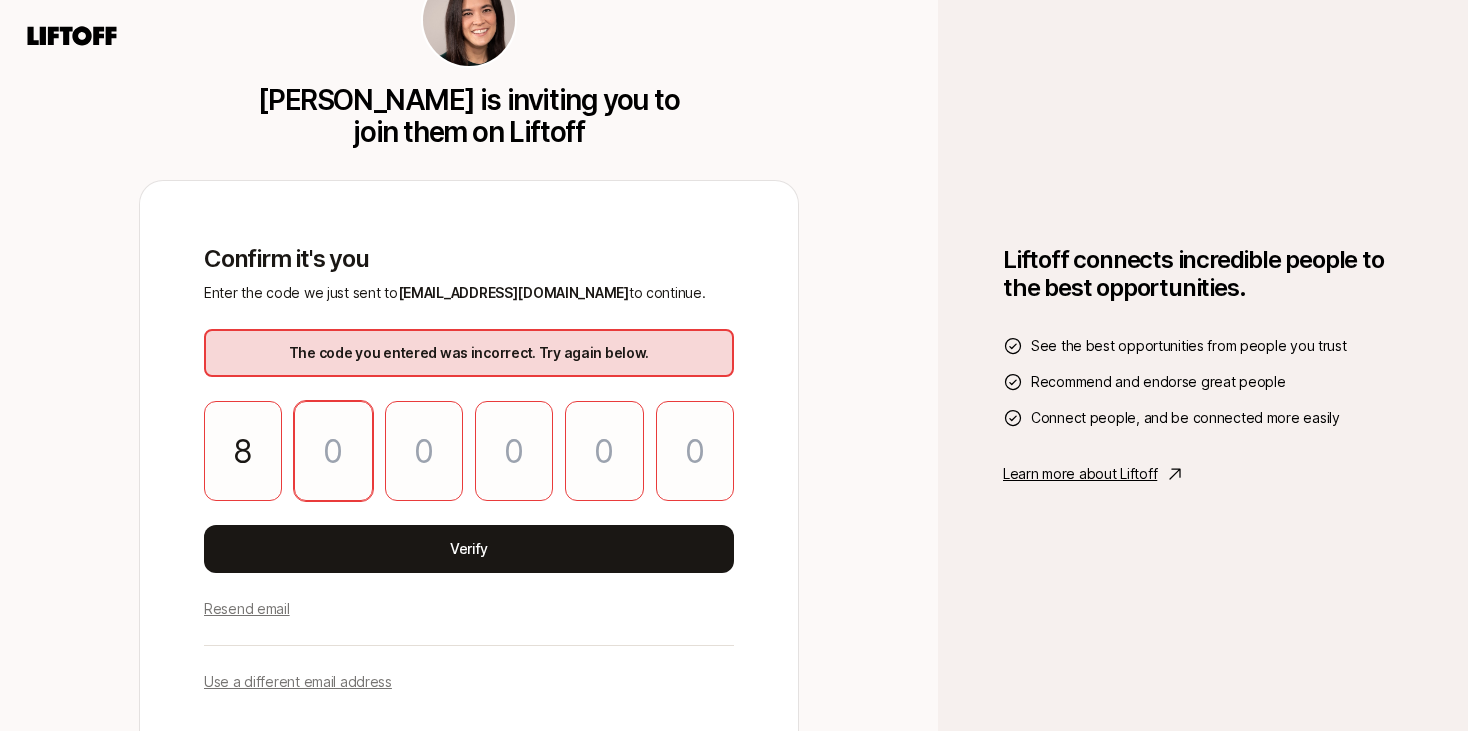 type on "7" 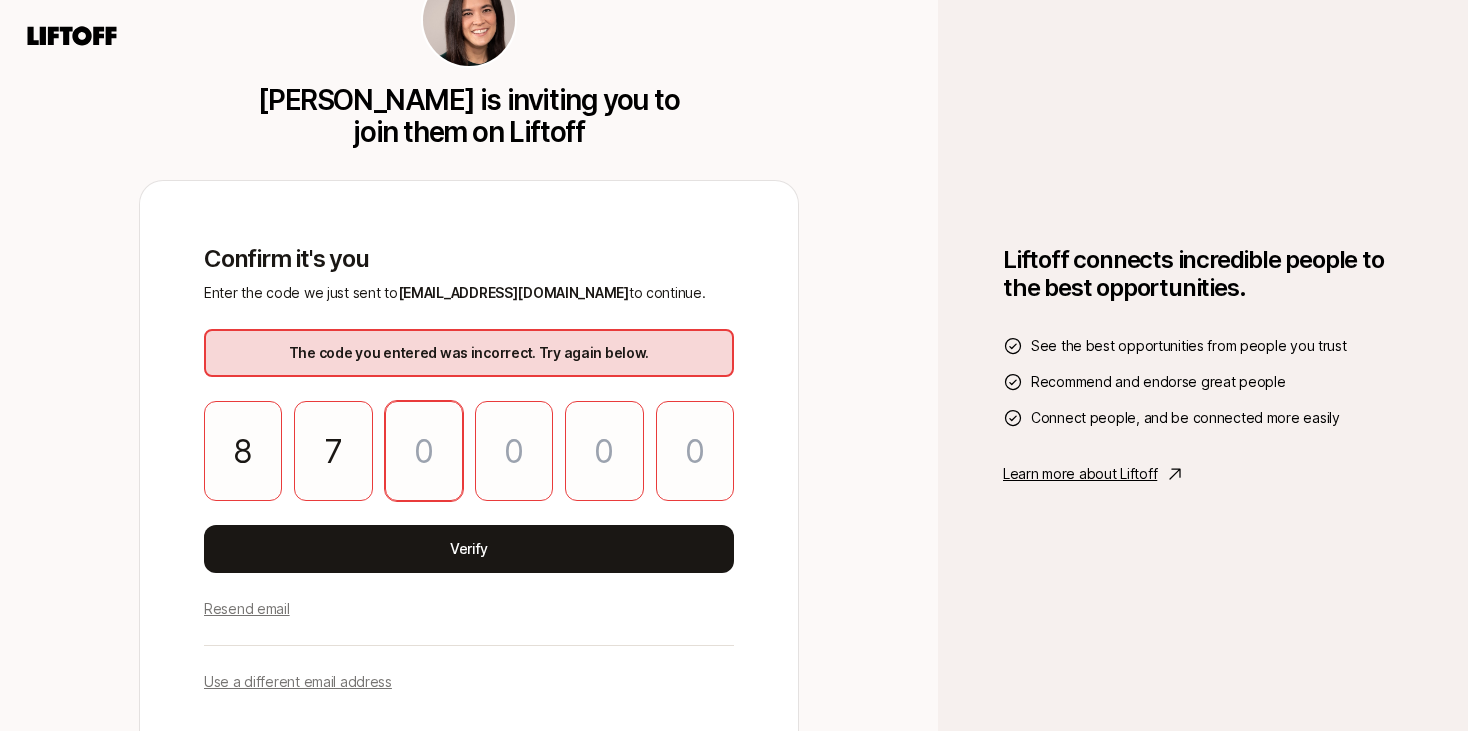 type on "2" 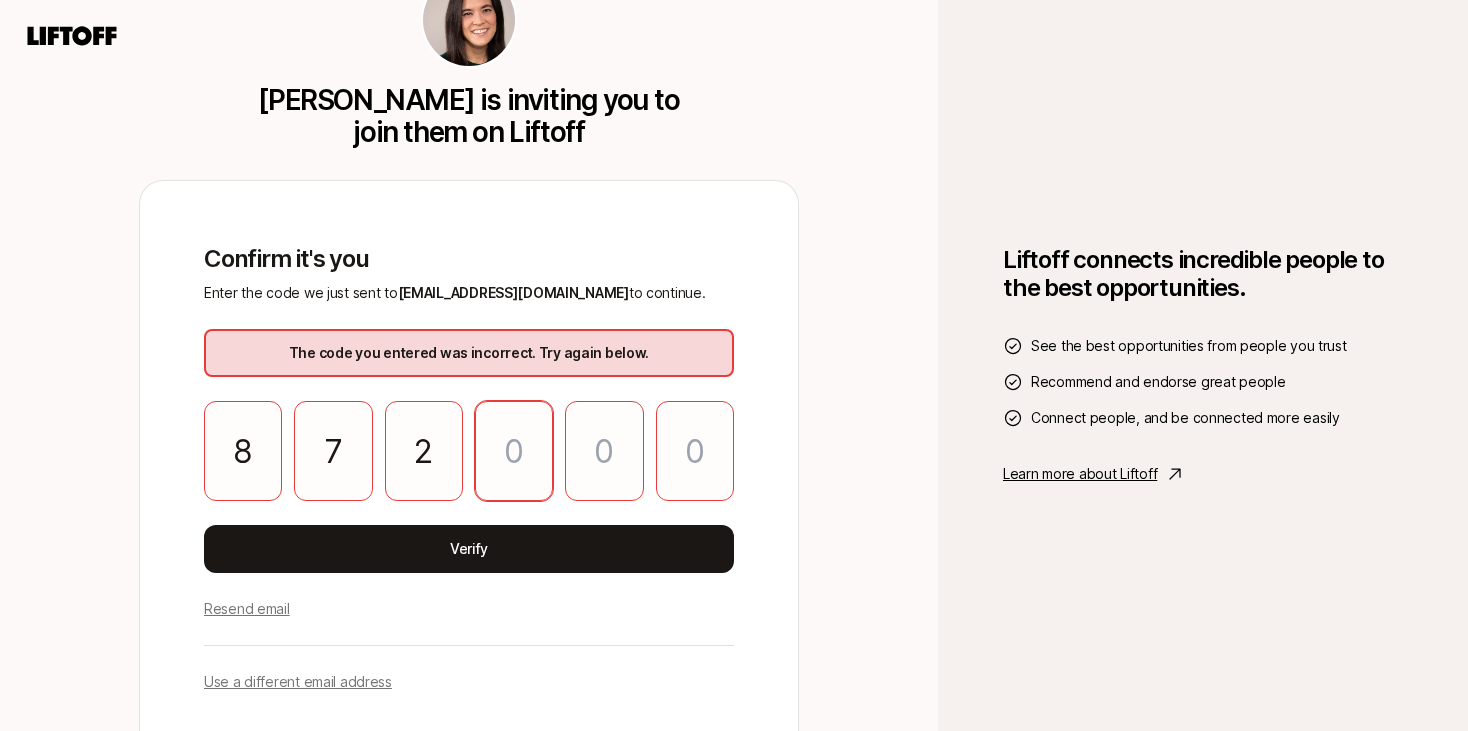 type on "1" 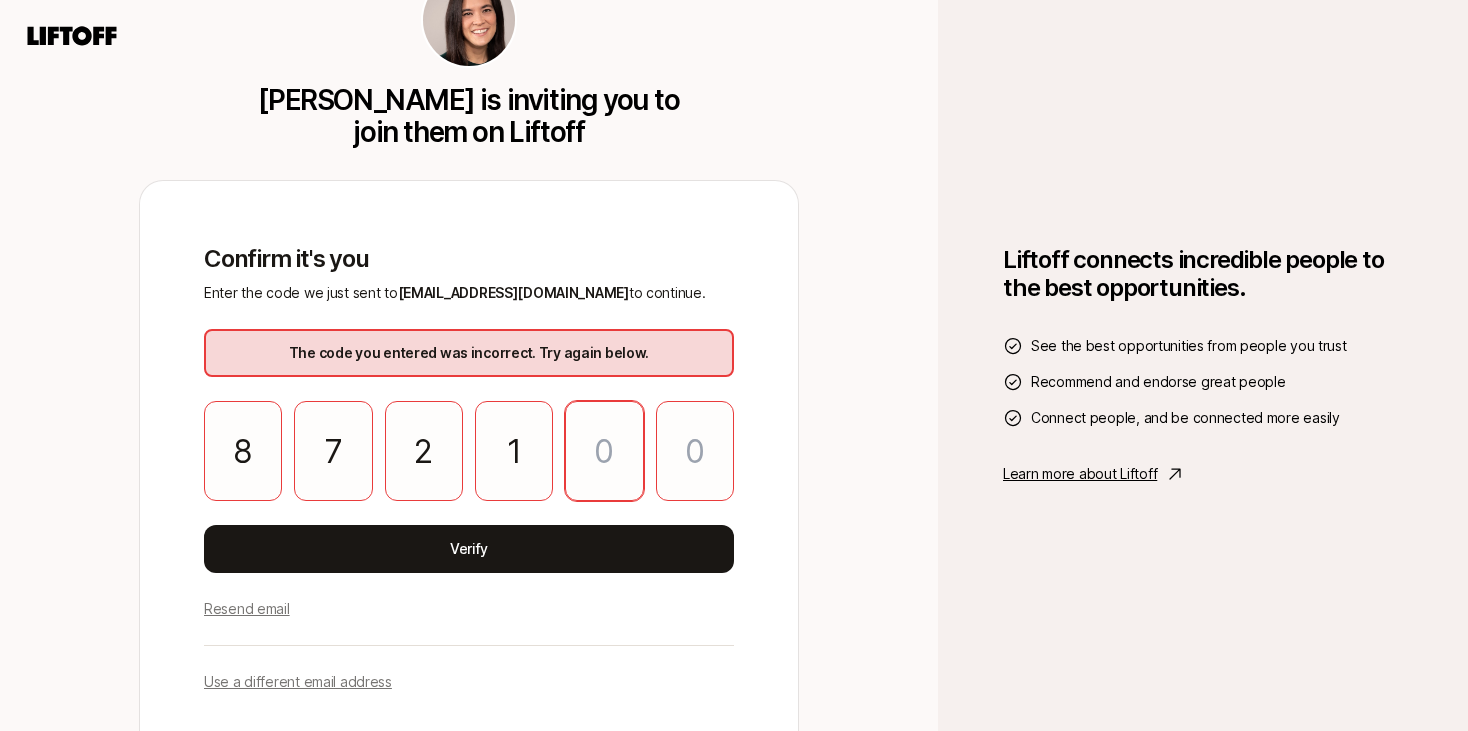 type on "3" 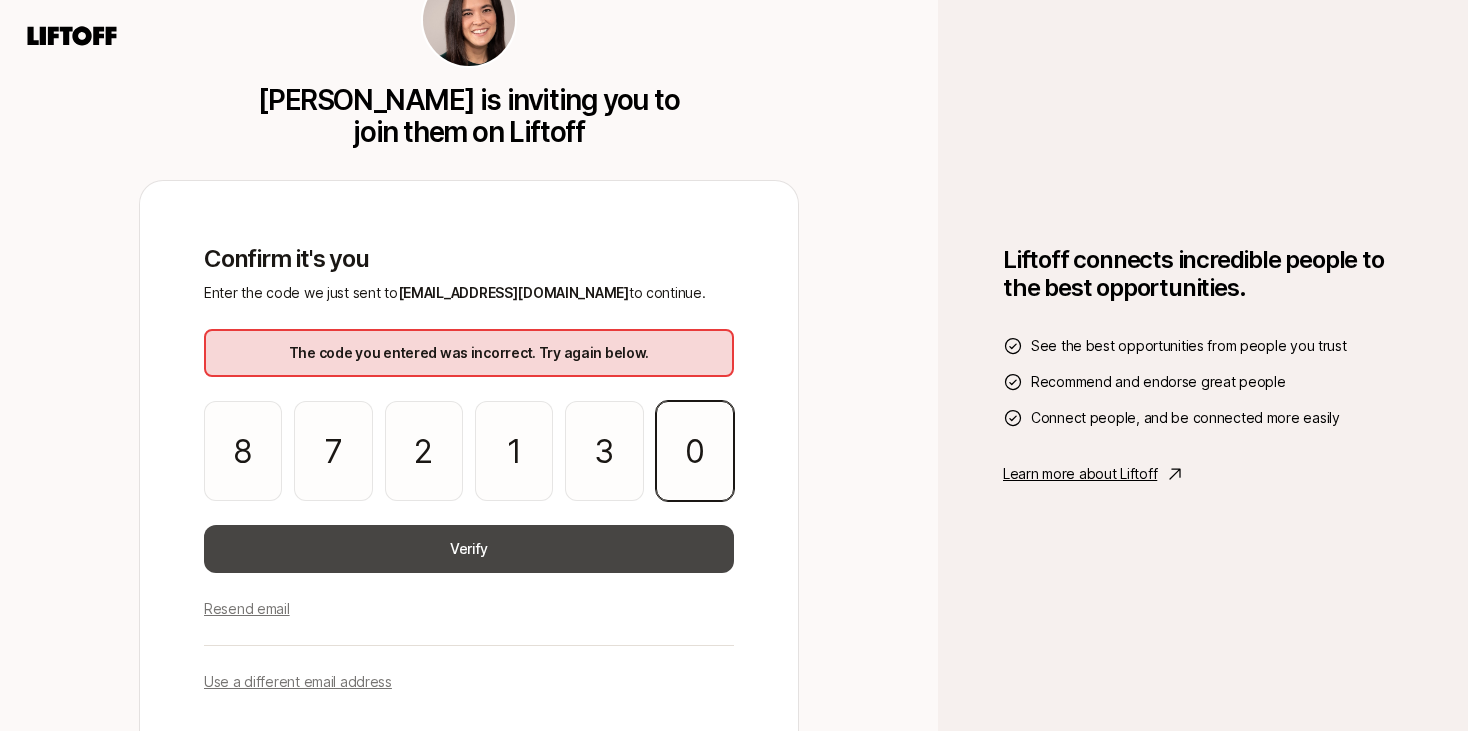 type on "0" 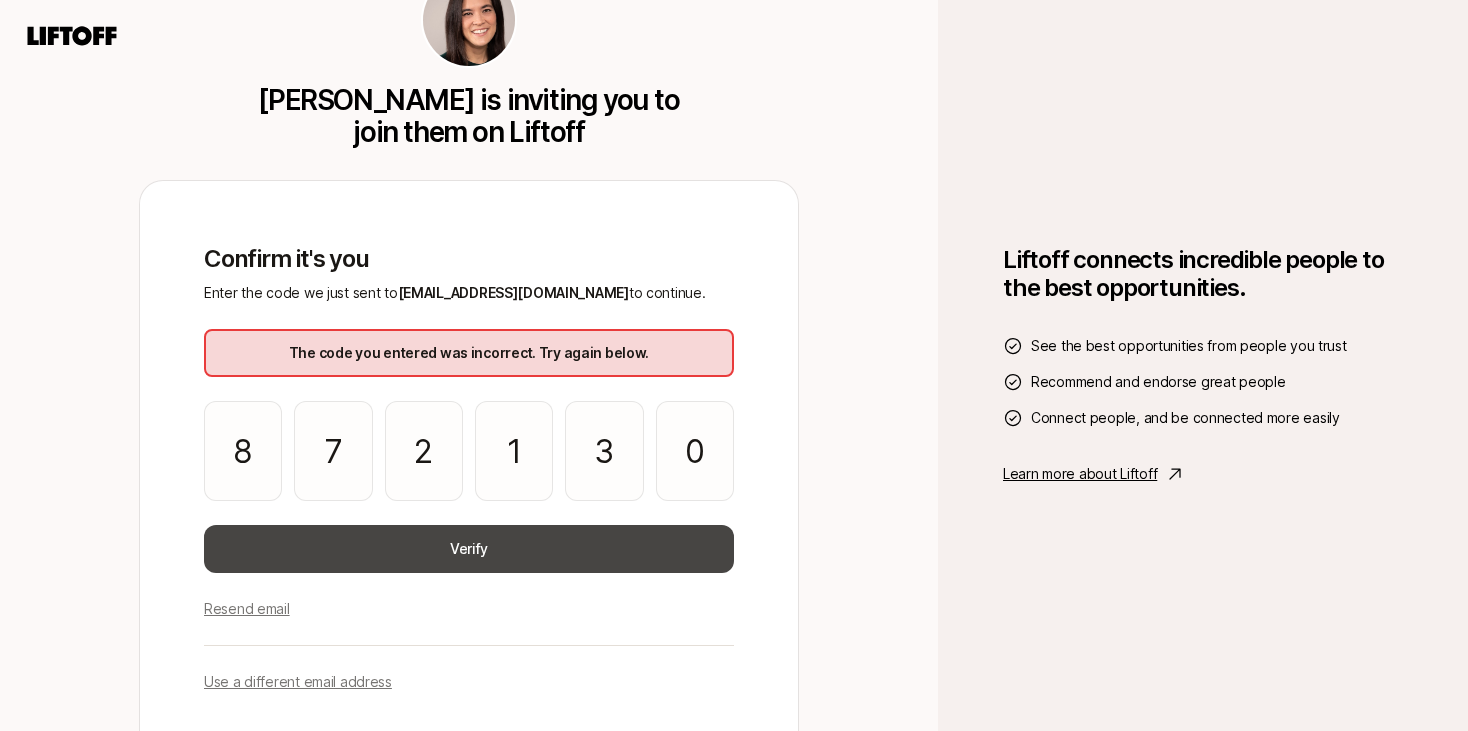 click on "Verify" at bounding box center [469, 549] 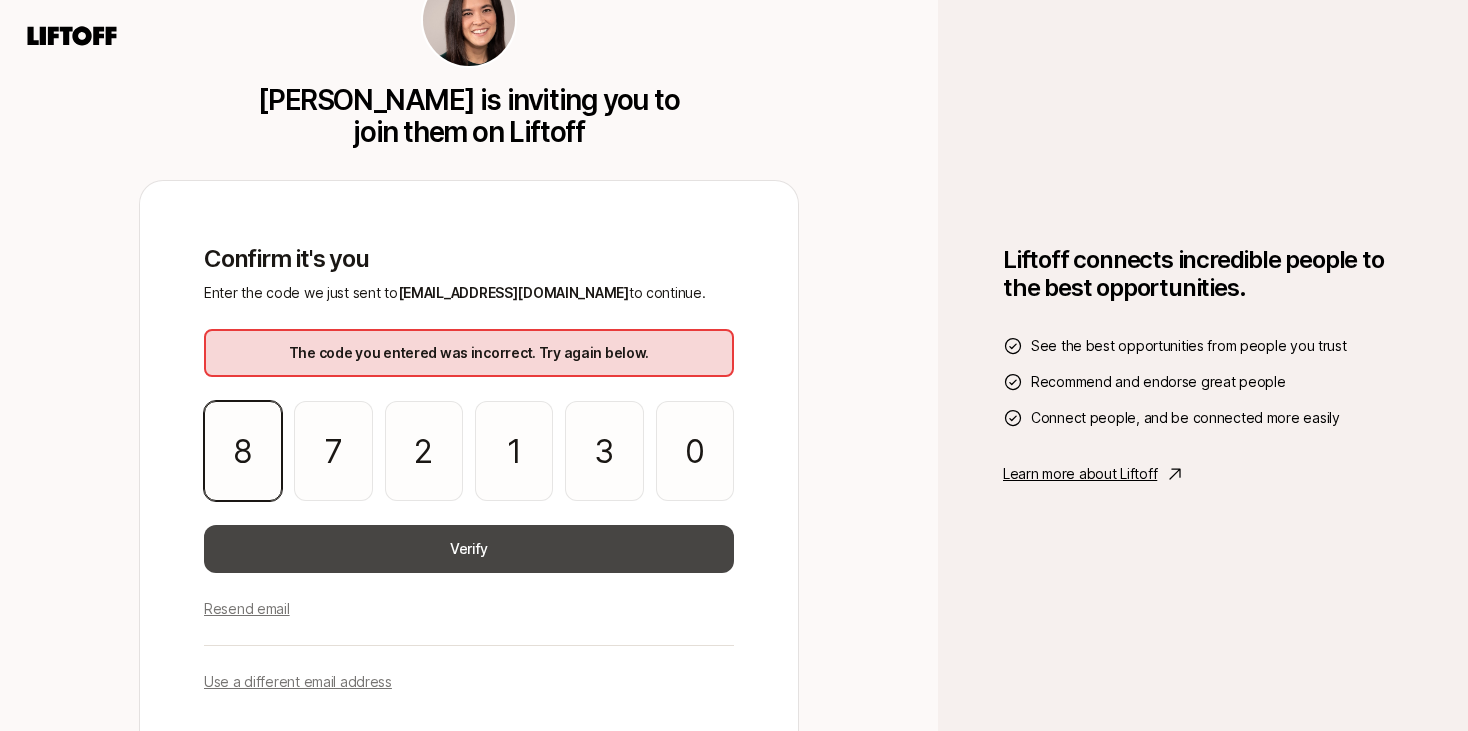 type 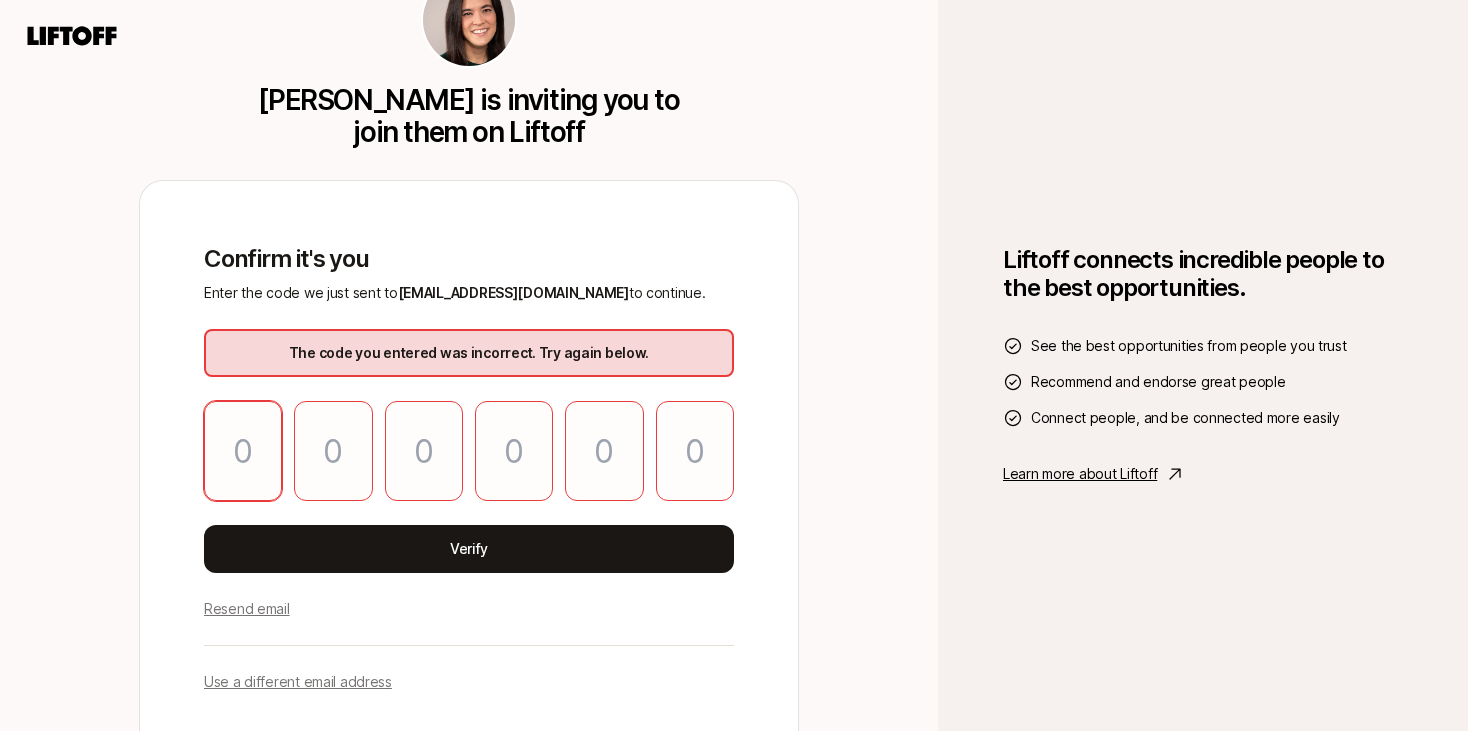 type on "4" 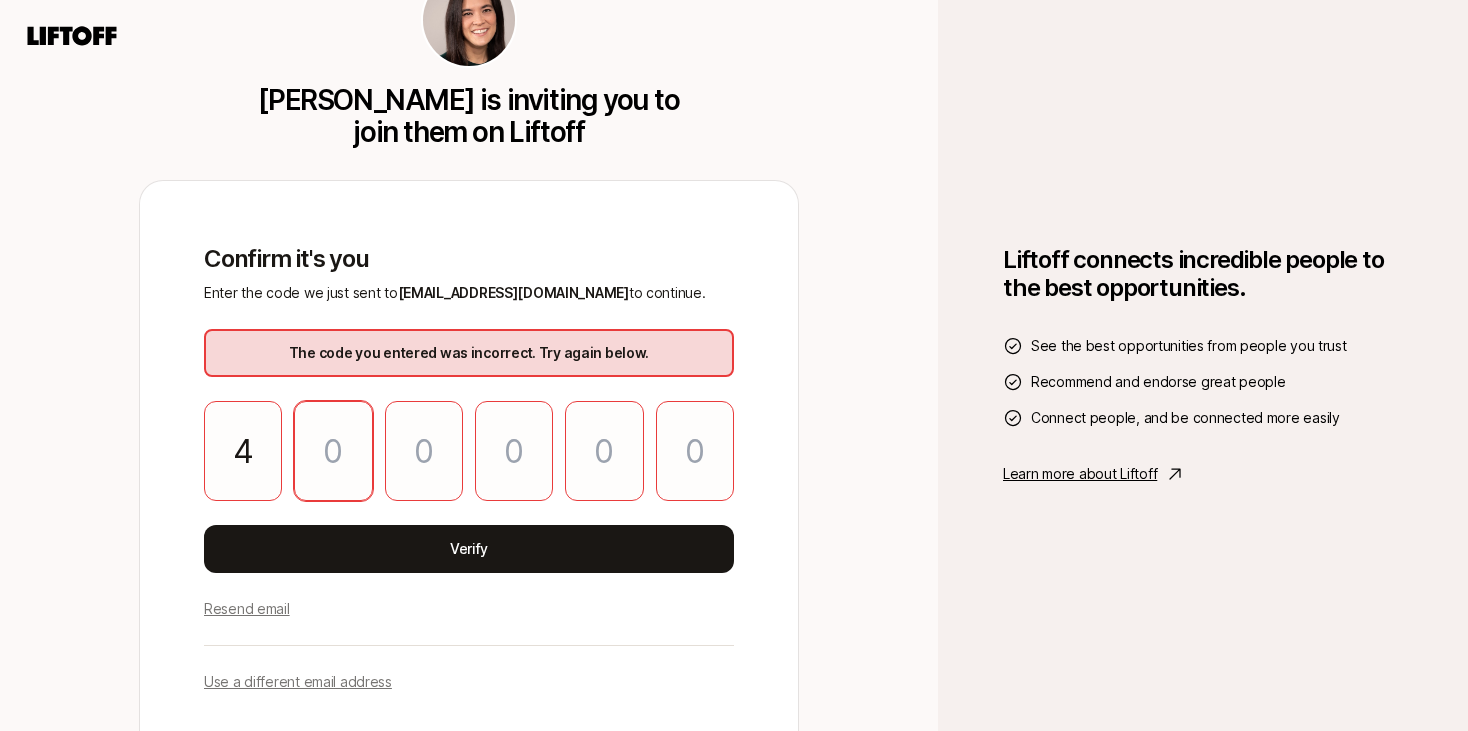 type on "6" 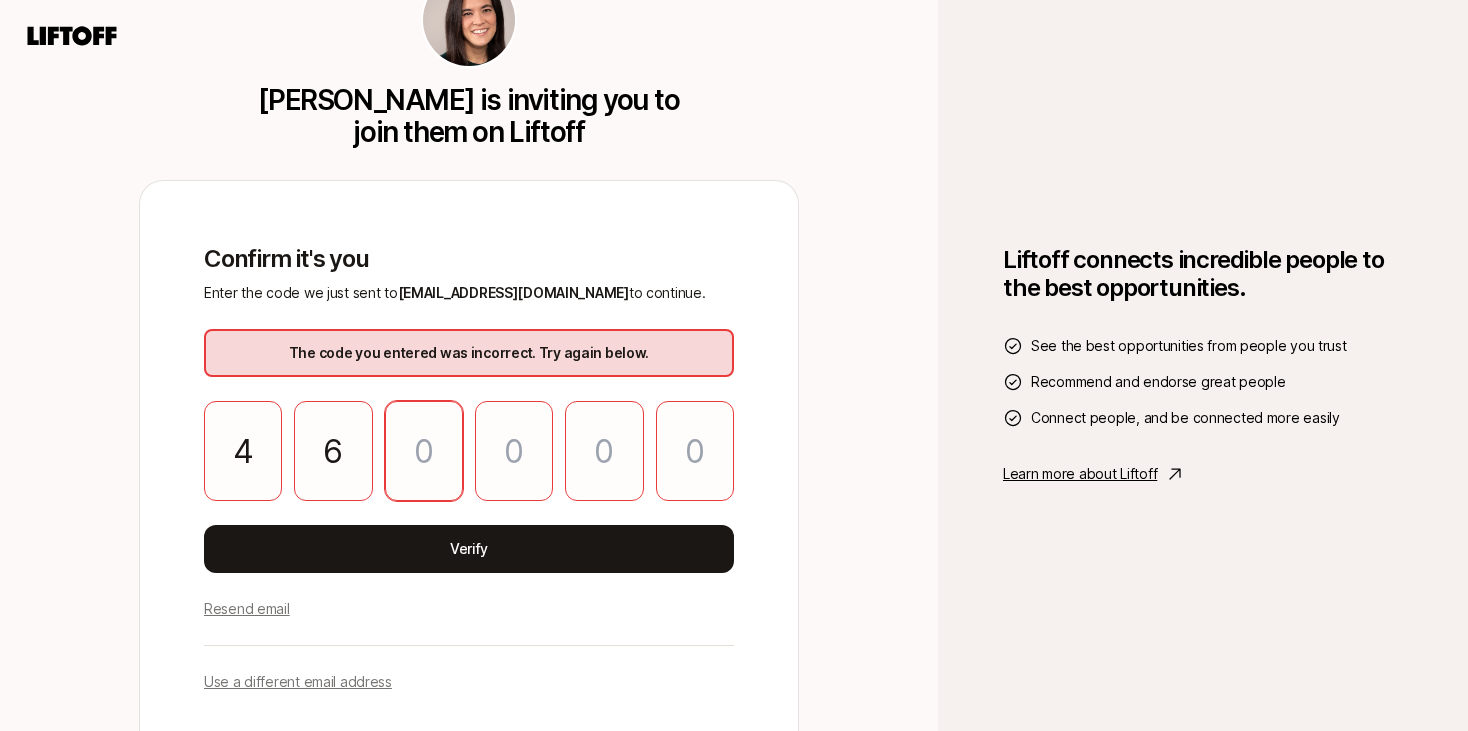 type on "6" 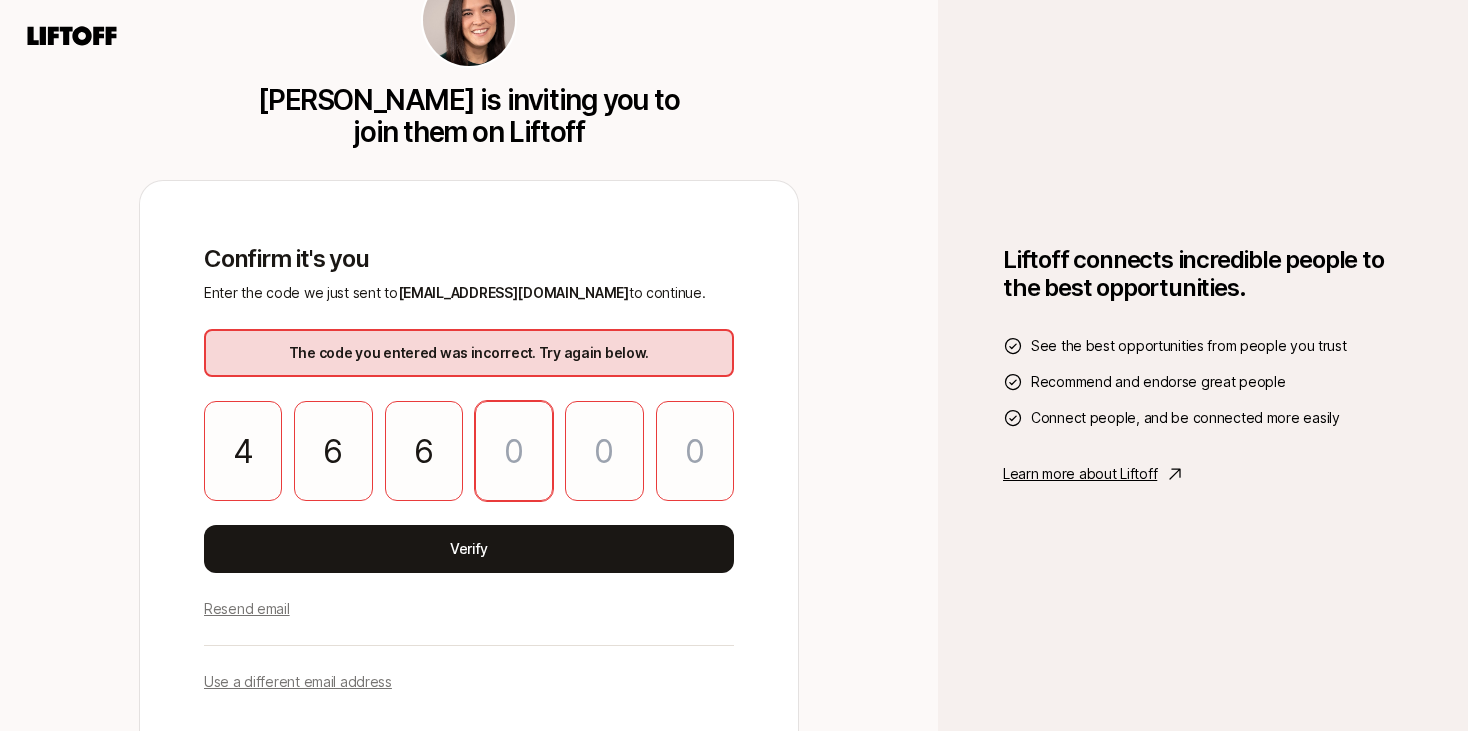 type on "3" 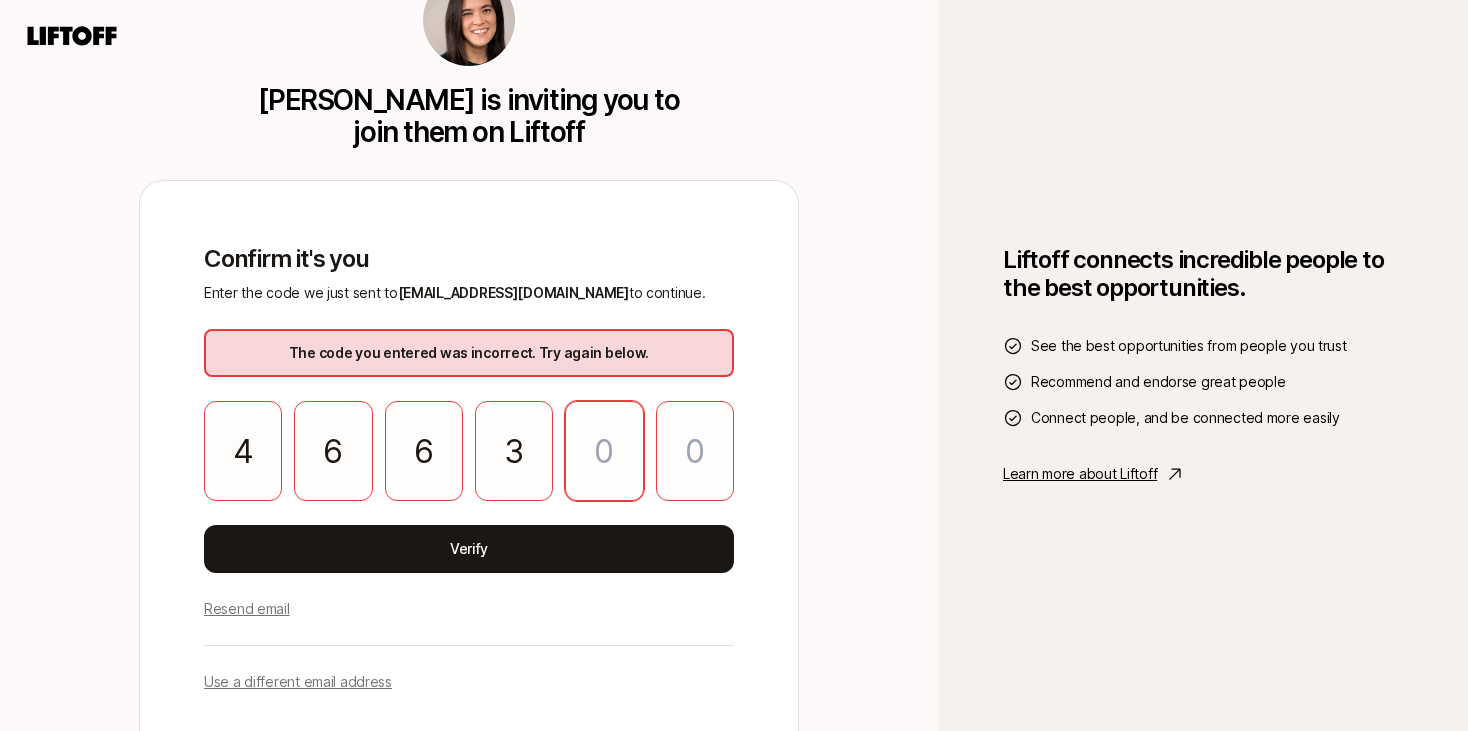 type on "5" 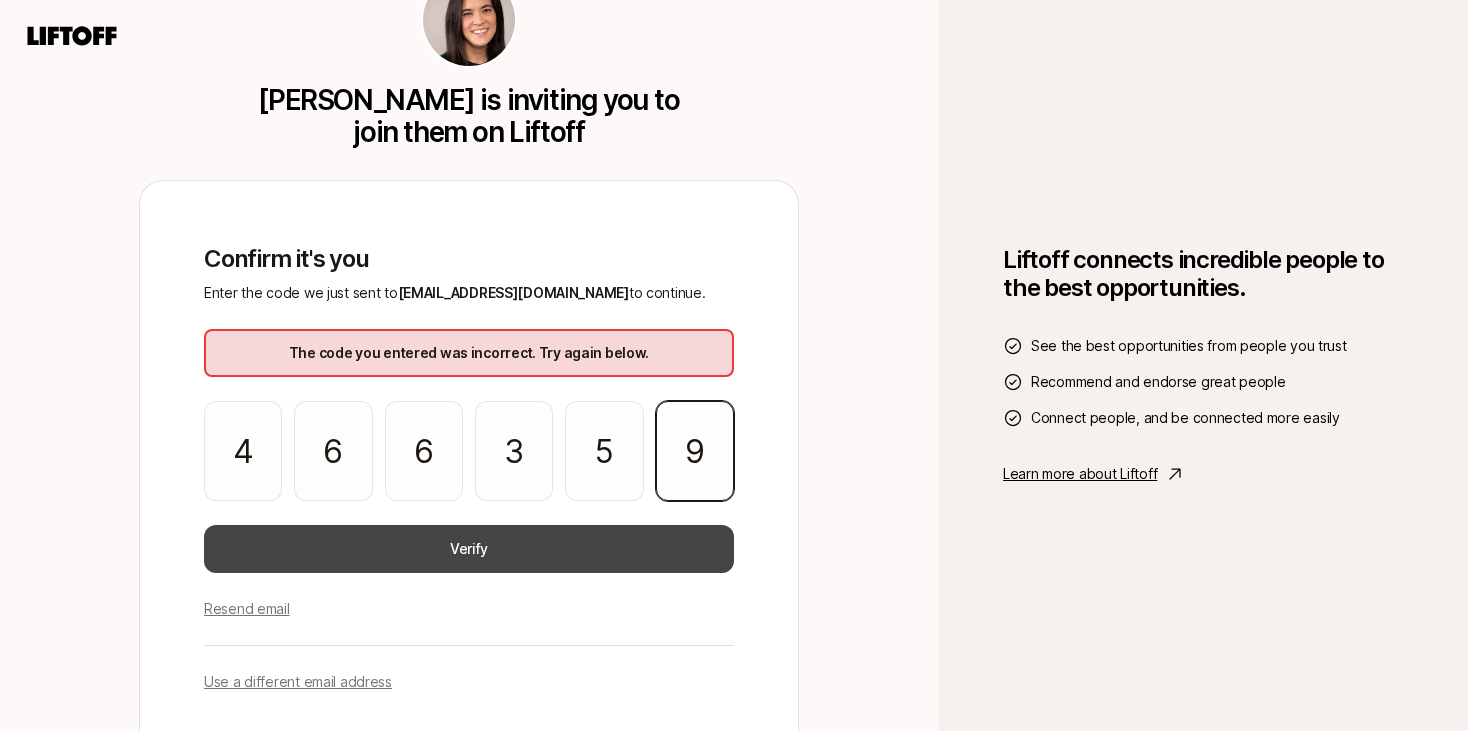 type on "9" 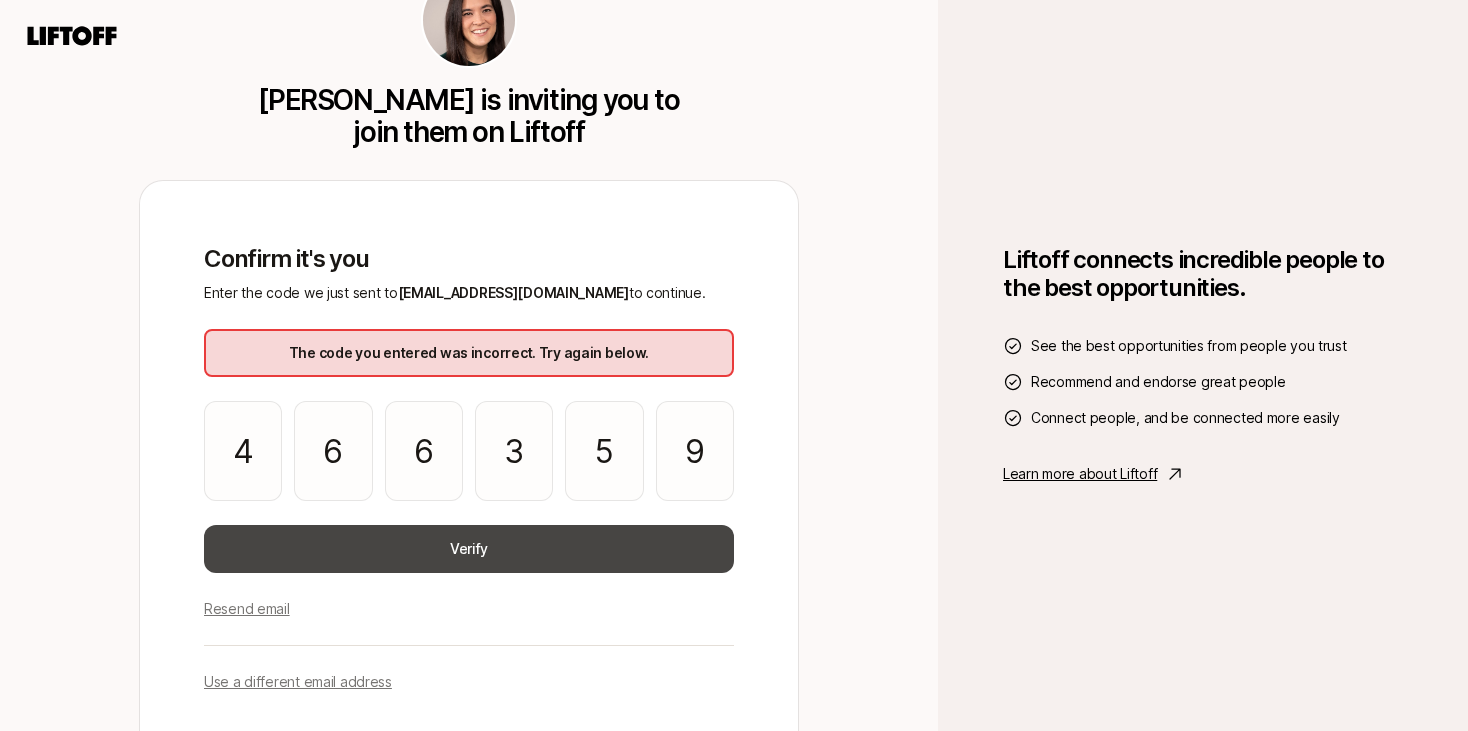 click on "Verify" at bounding box center [469, 549] 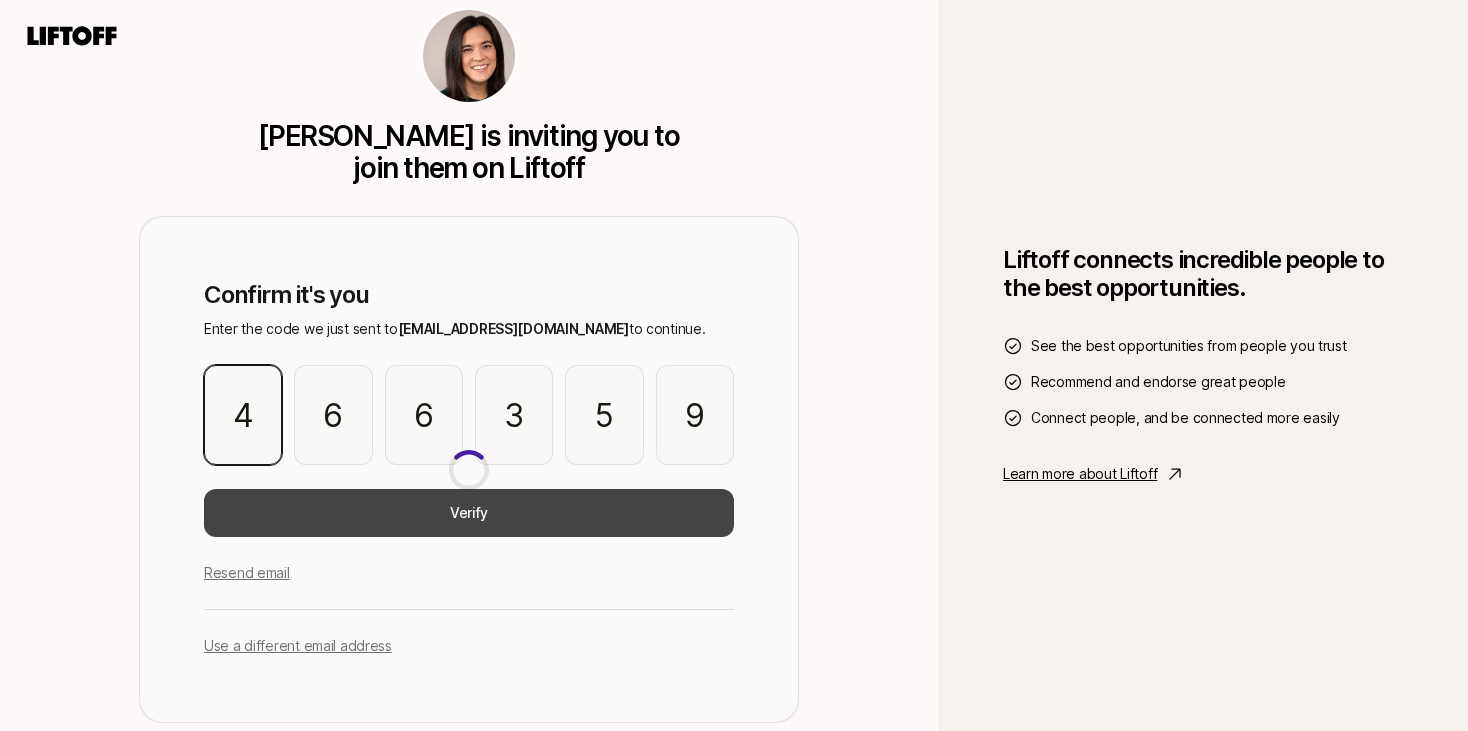 type 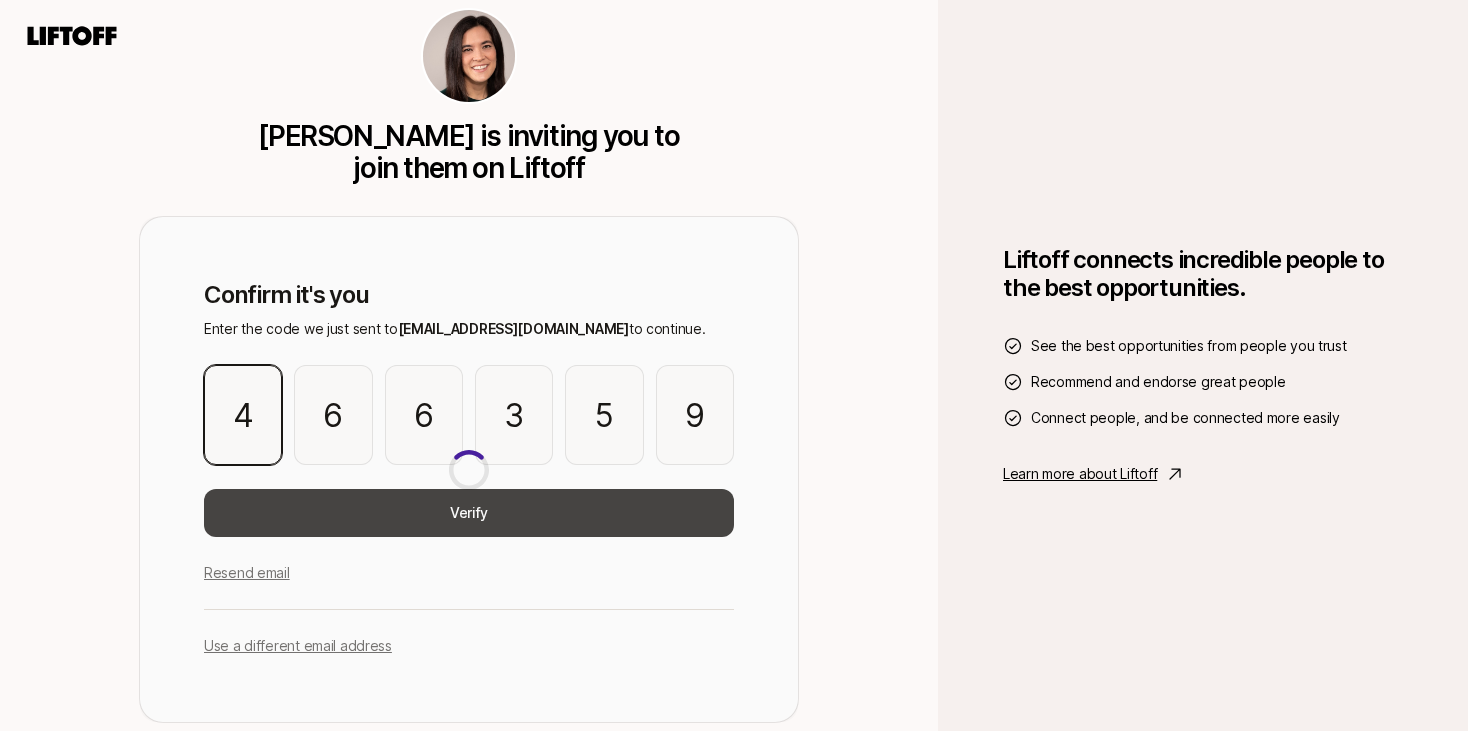 type 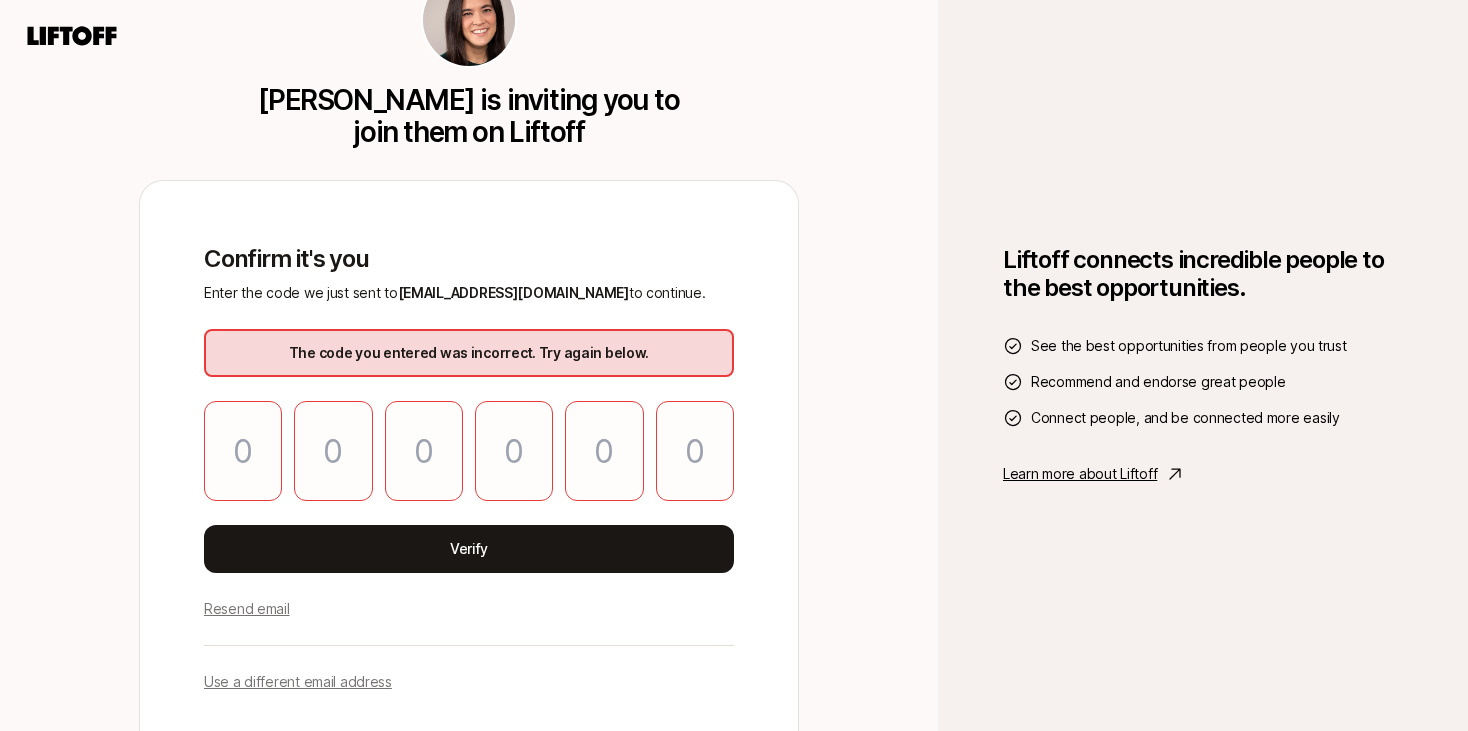 click on "[PERSON_NAME] is inviting you to join them on Liftoff" at bounding box center [469, 116] 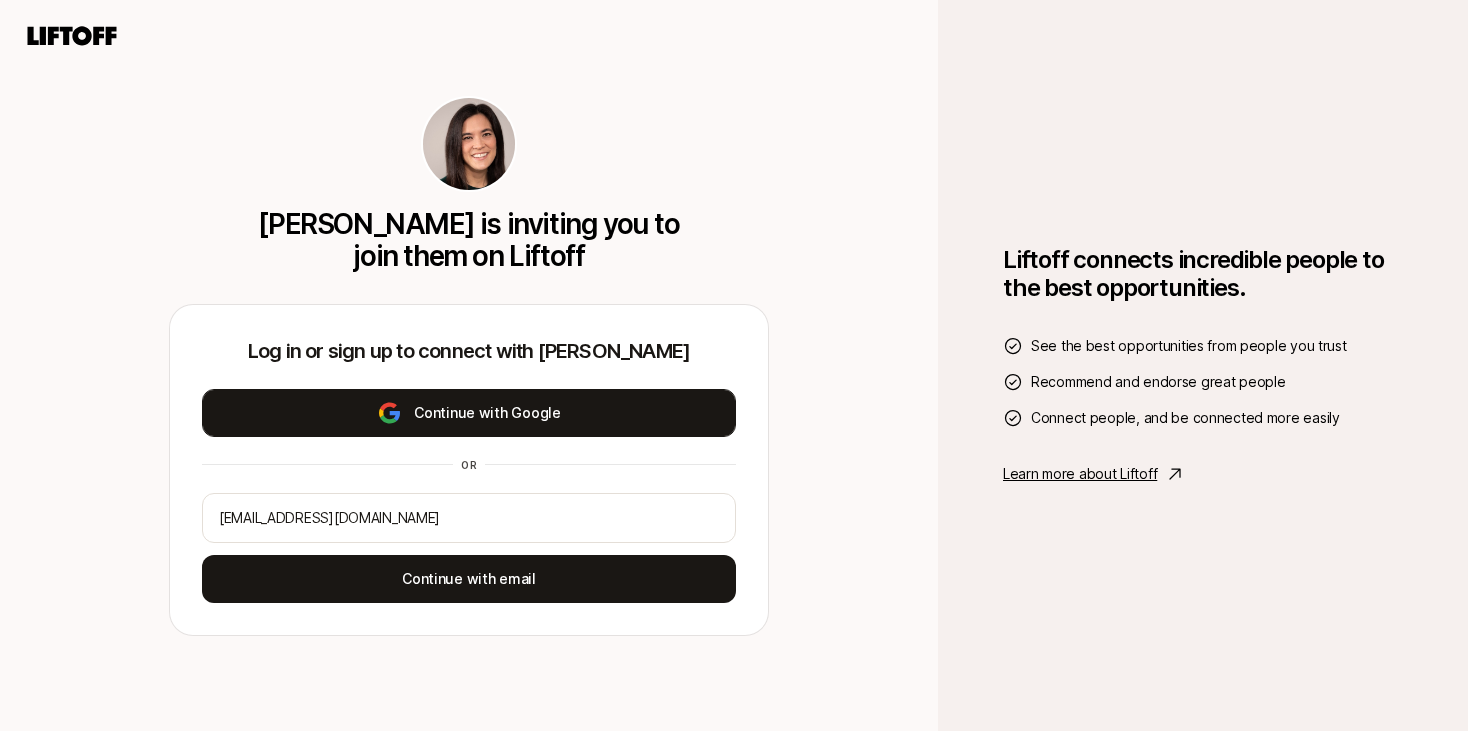 click on "Continue with Google" at bounding box center [469, 413] 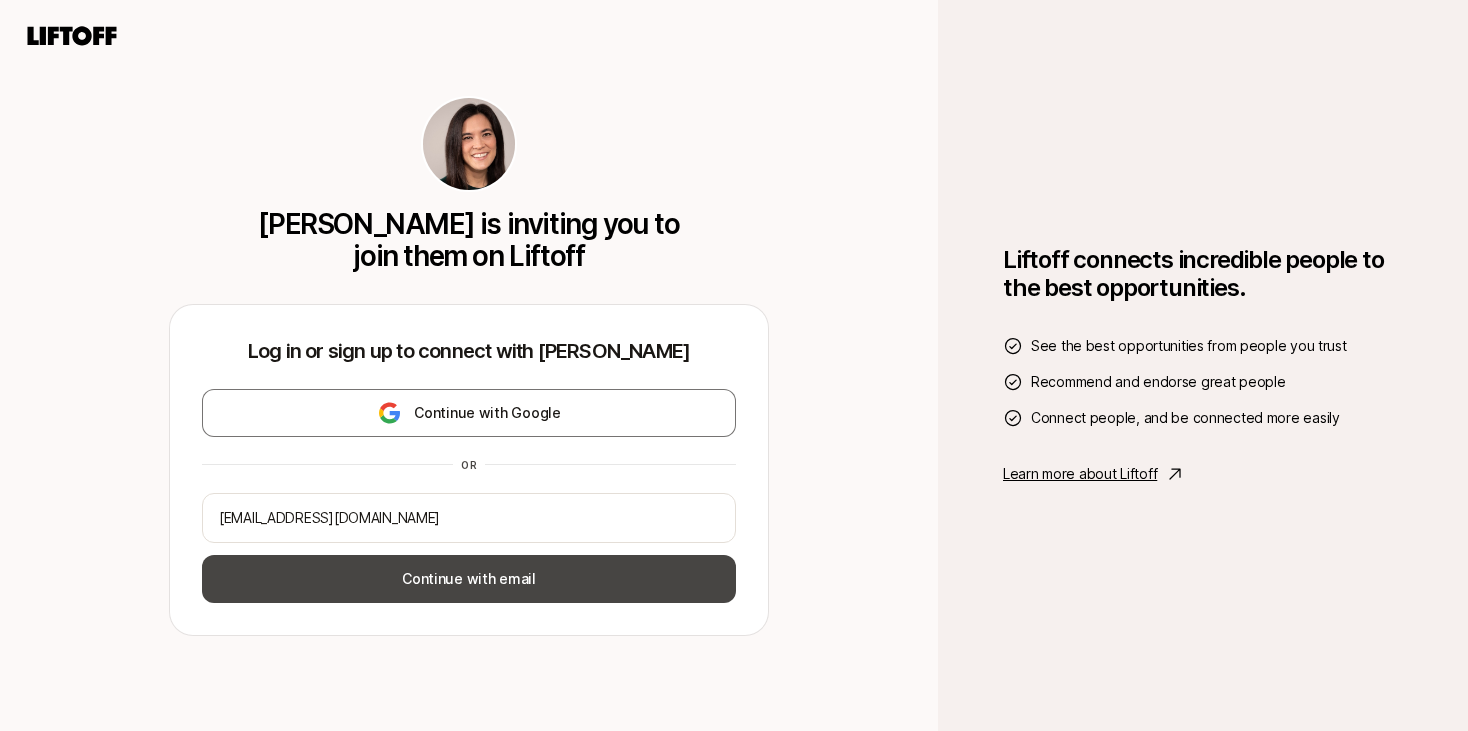 click on "Continue with email" at bounding box center [469, 579] 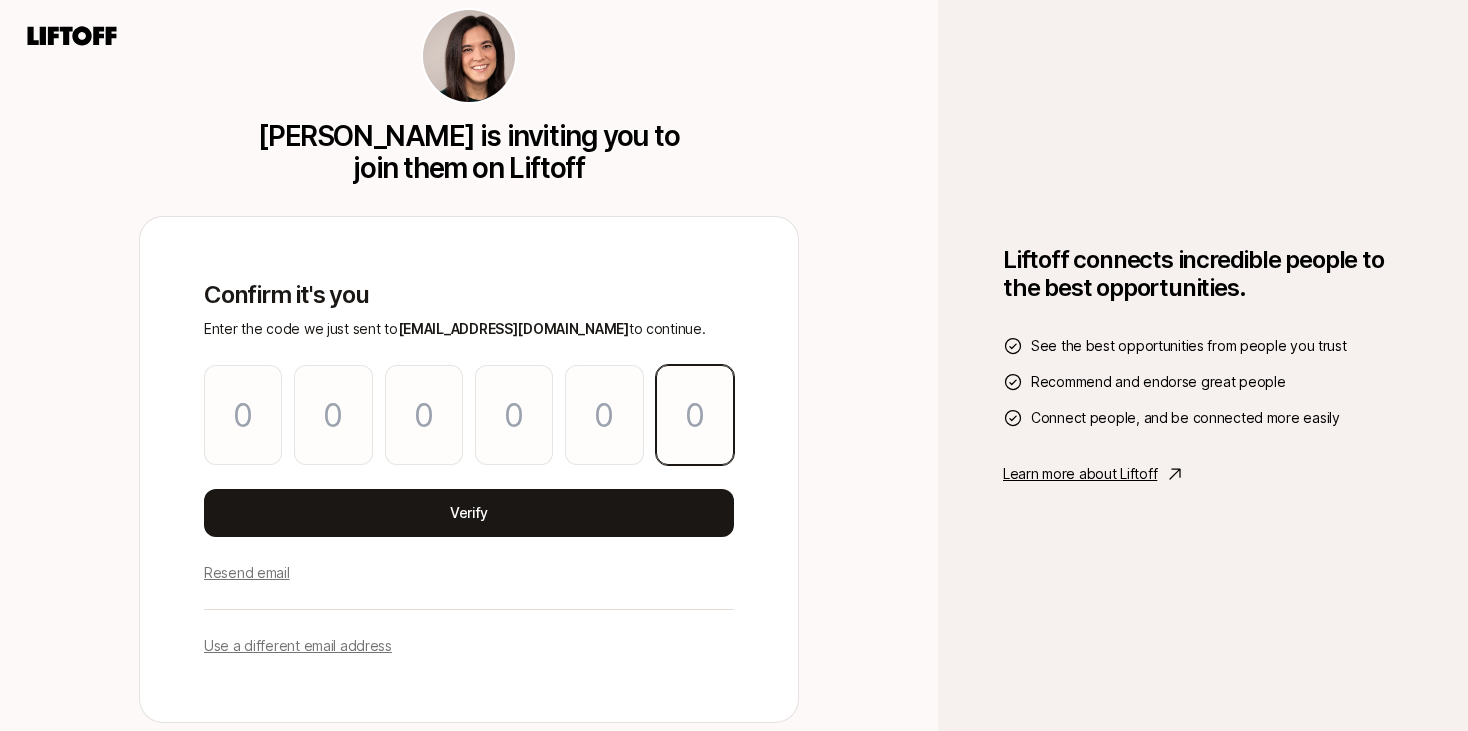 paste on "5" 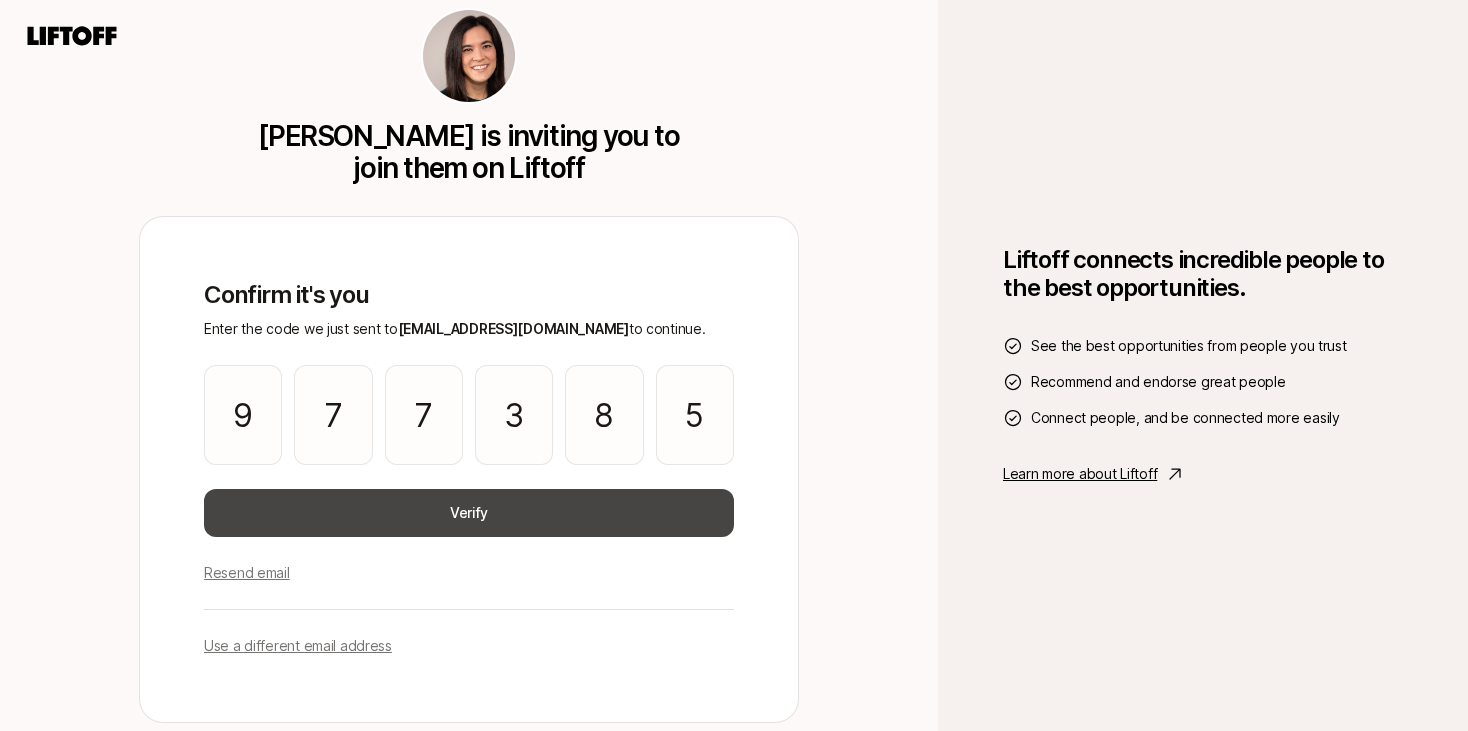 click on "Verify" at bounding box center [469, 513] 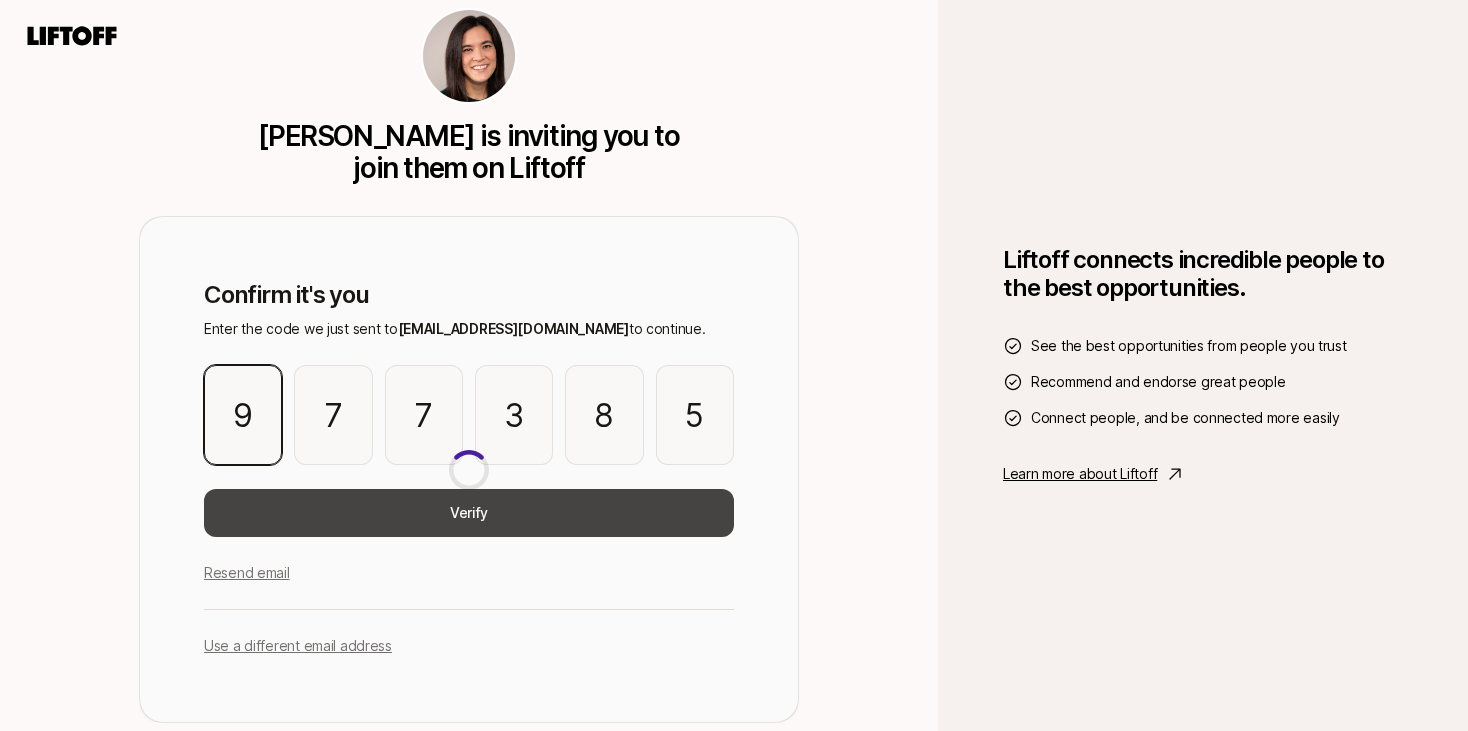 type 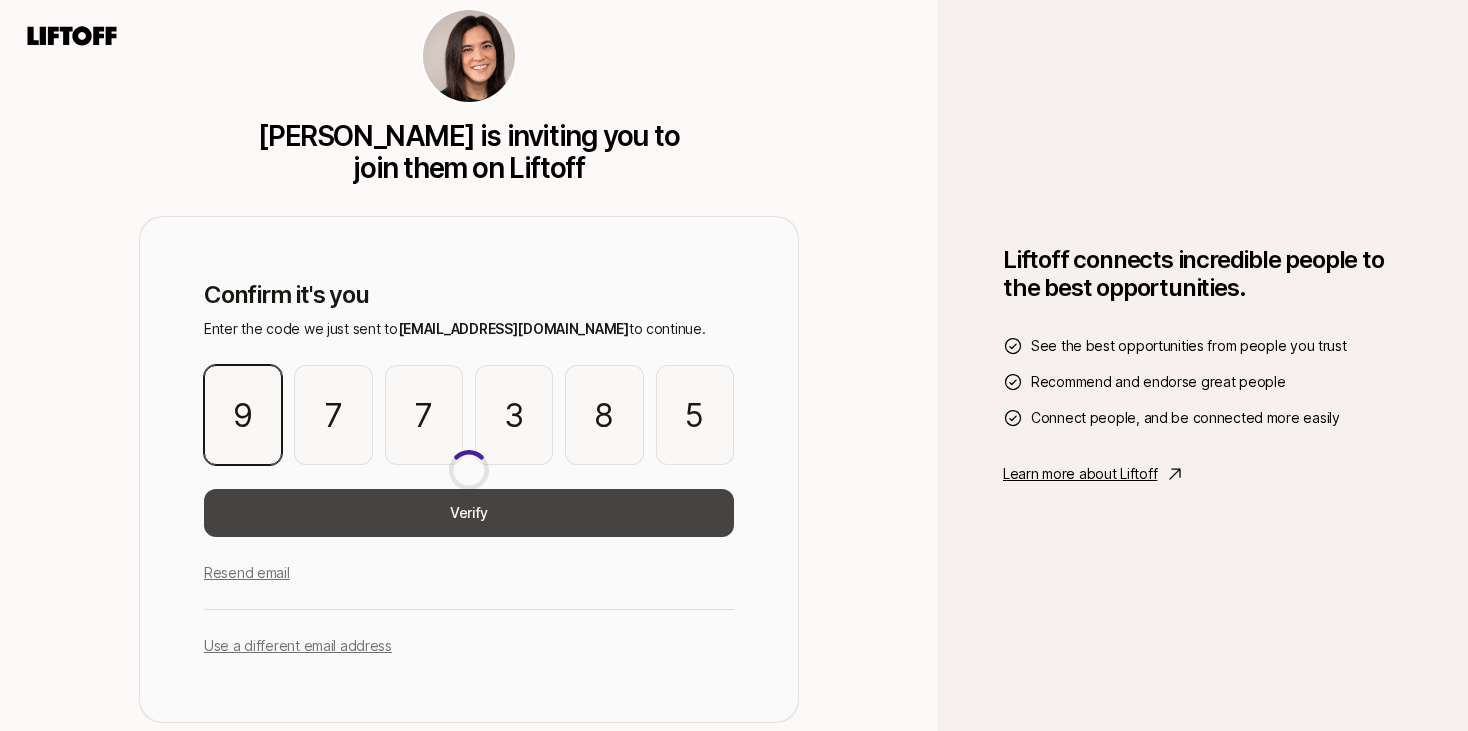 type 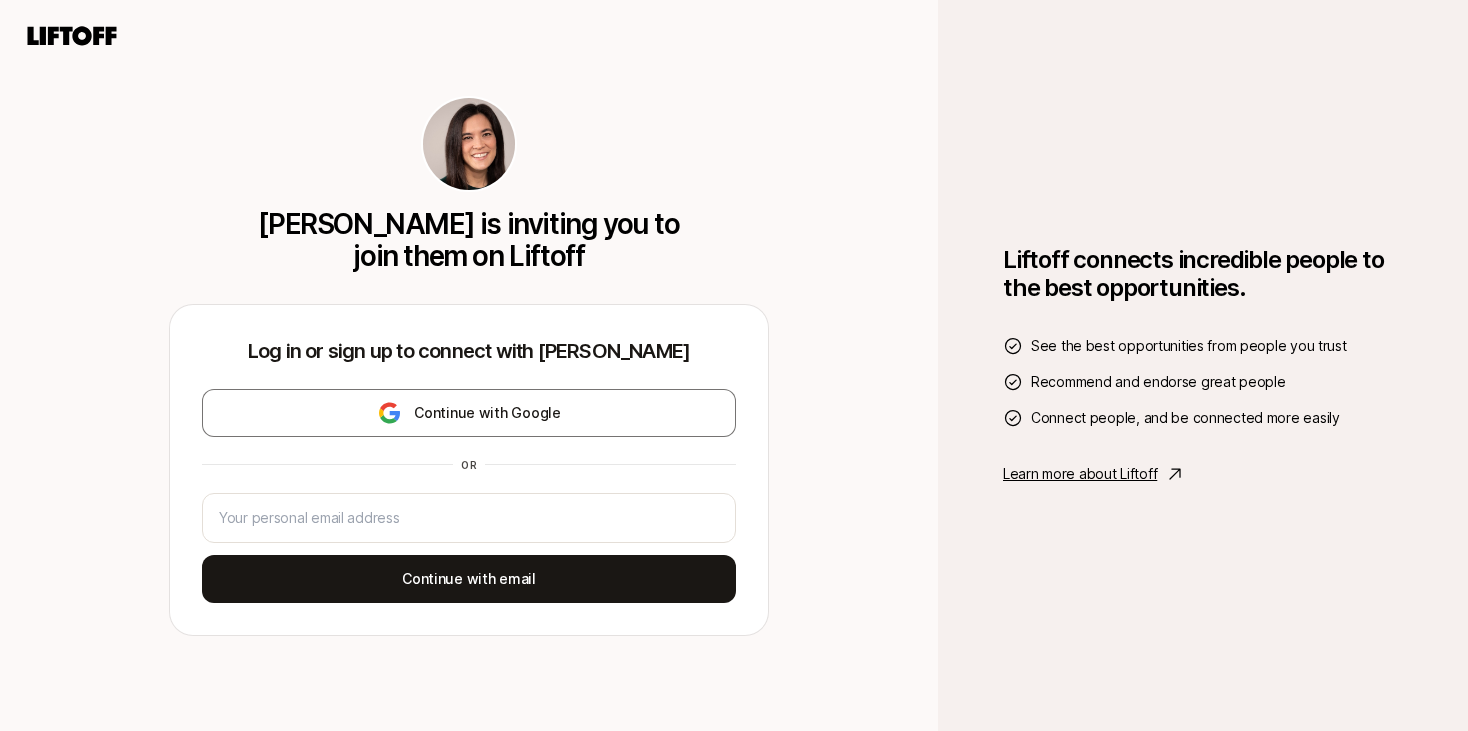 scroll, scrollTop: 0, scrollLeft: 0, axis: both 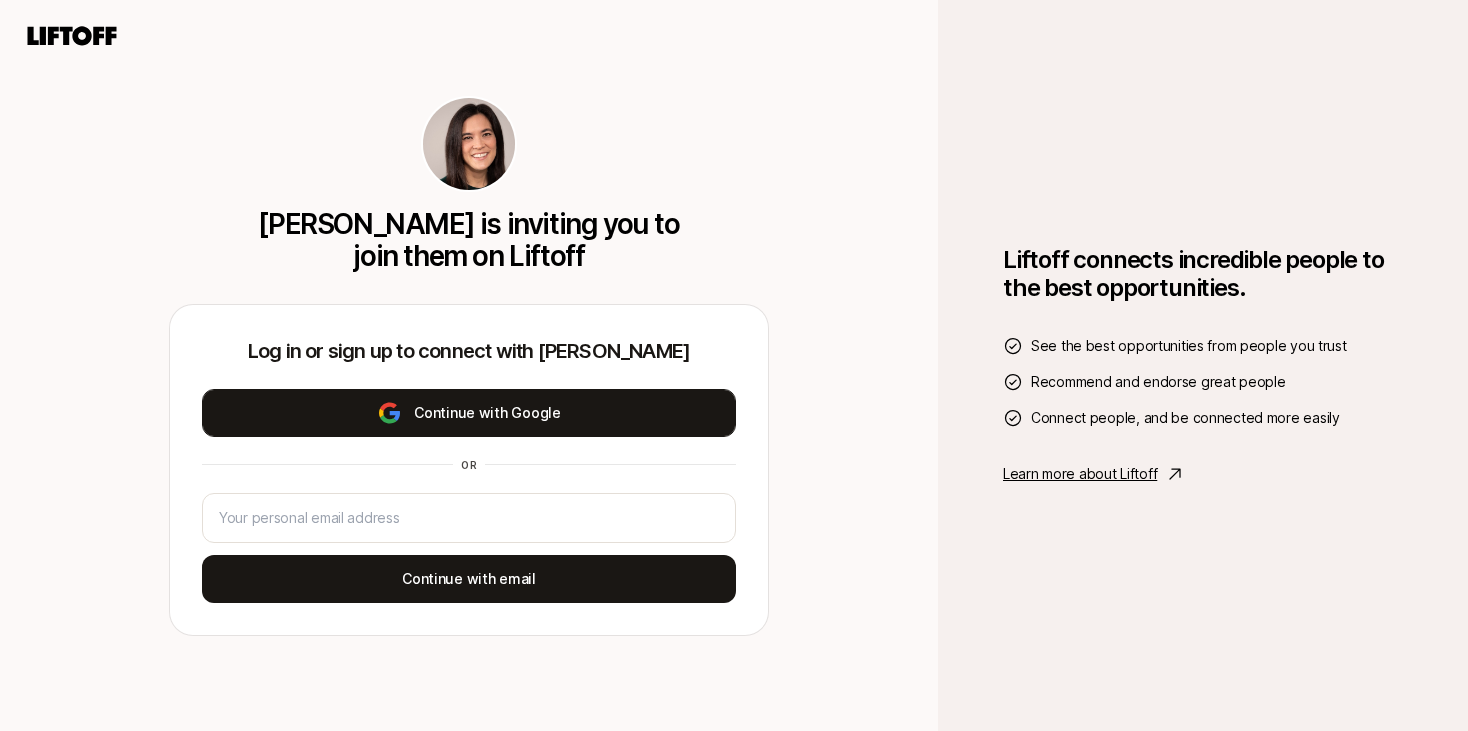 click on "Continue with Google" at bounding box center [469, 413] 